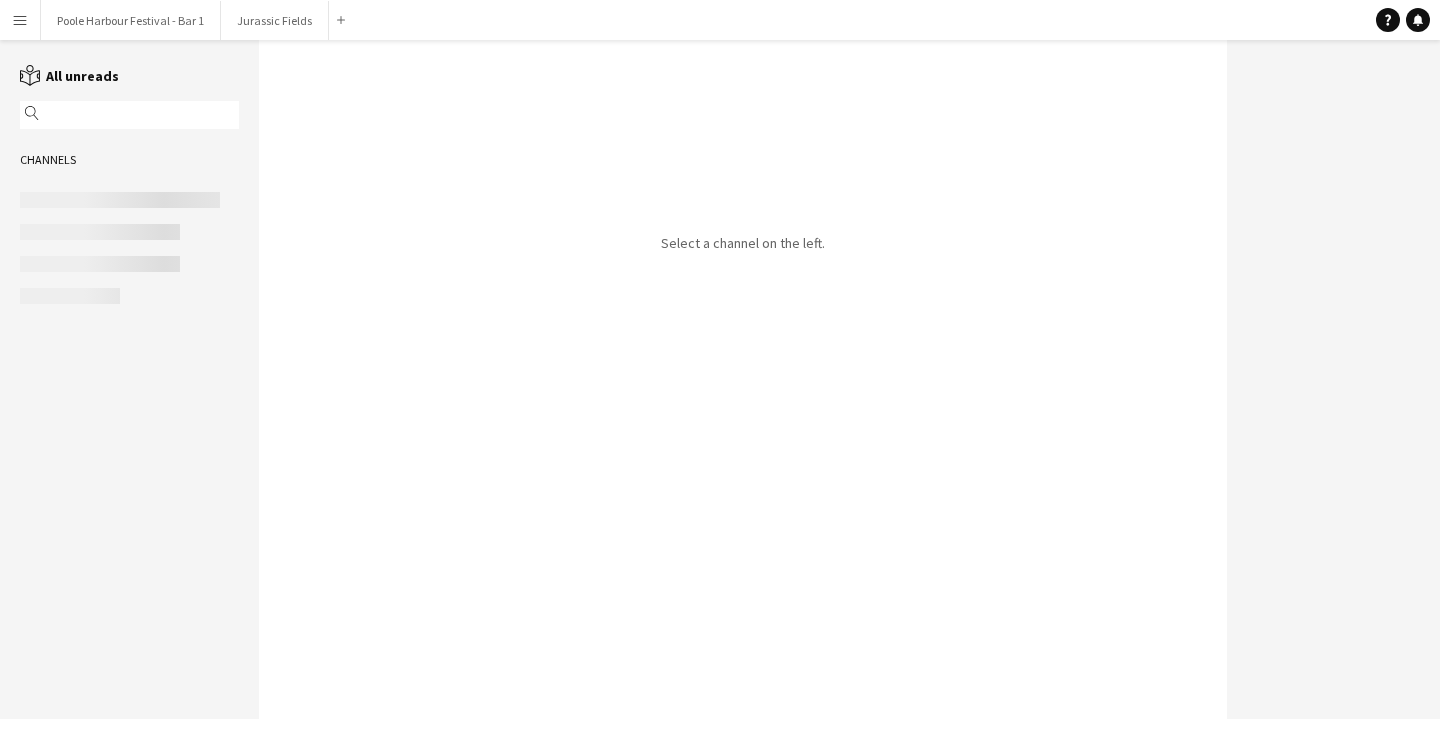 scroll, scrollTop: 0, scrollLeft: 0, axis: both 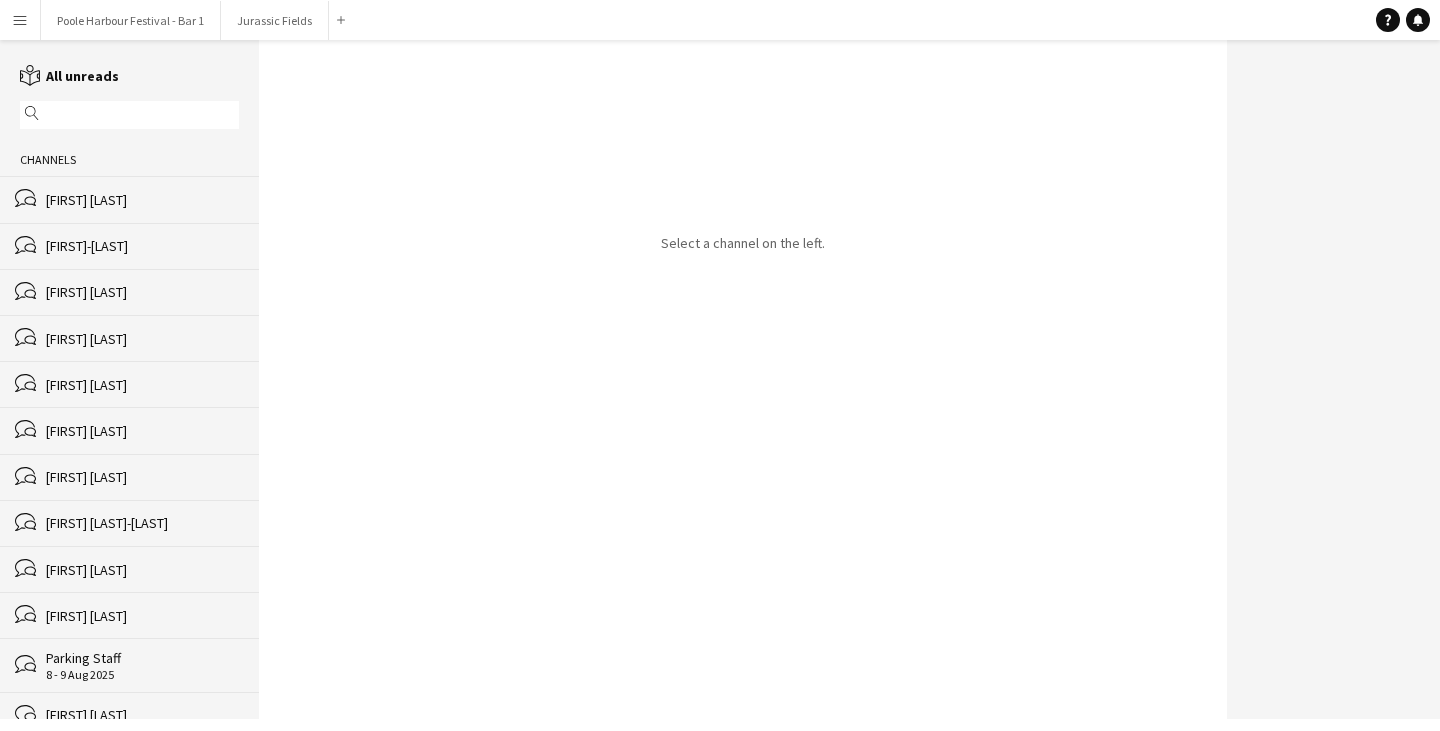 click on "Menu" at bounding box center [20, 20] 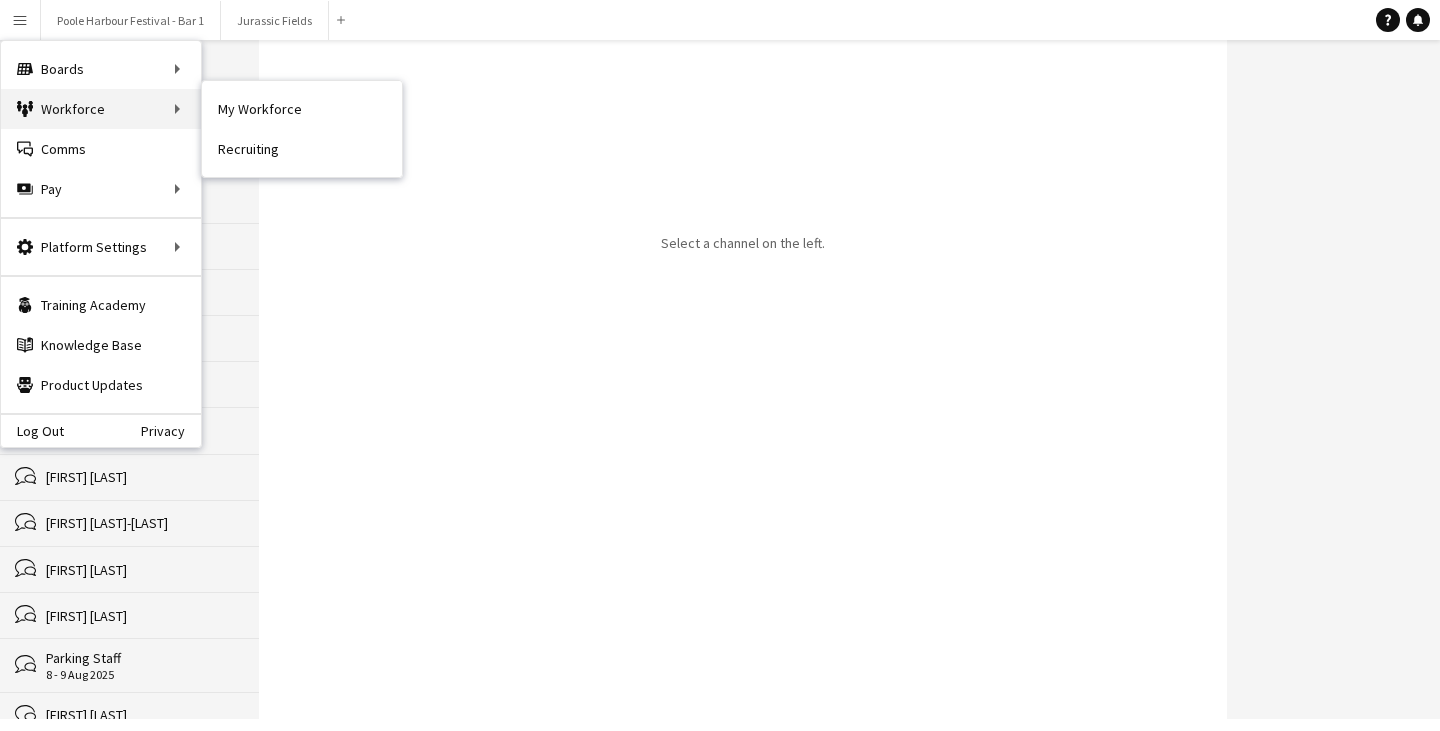 click on "Workforce
Workforce" at bounding box center (101, 109) 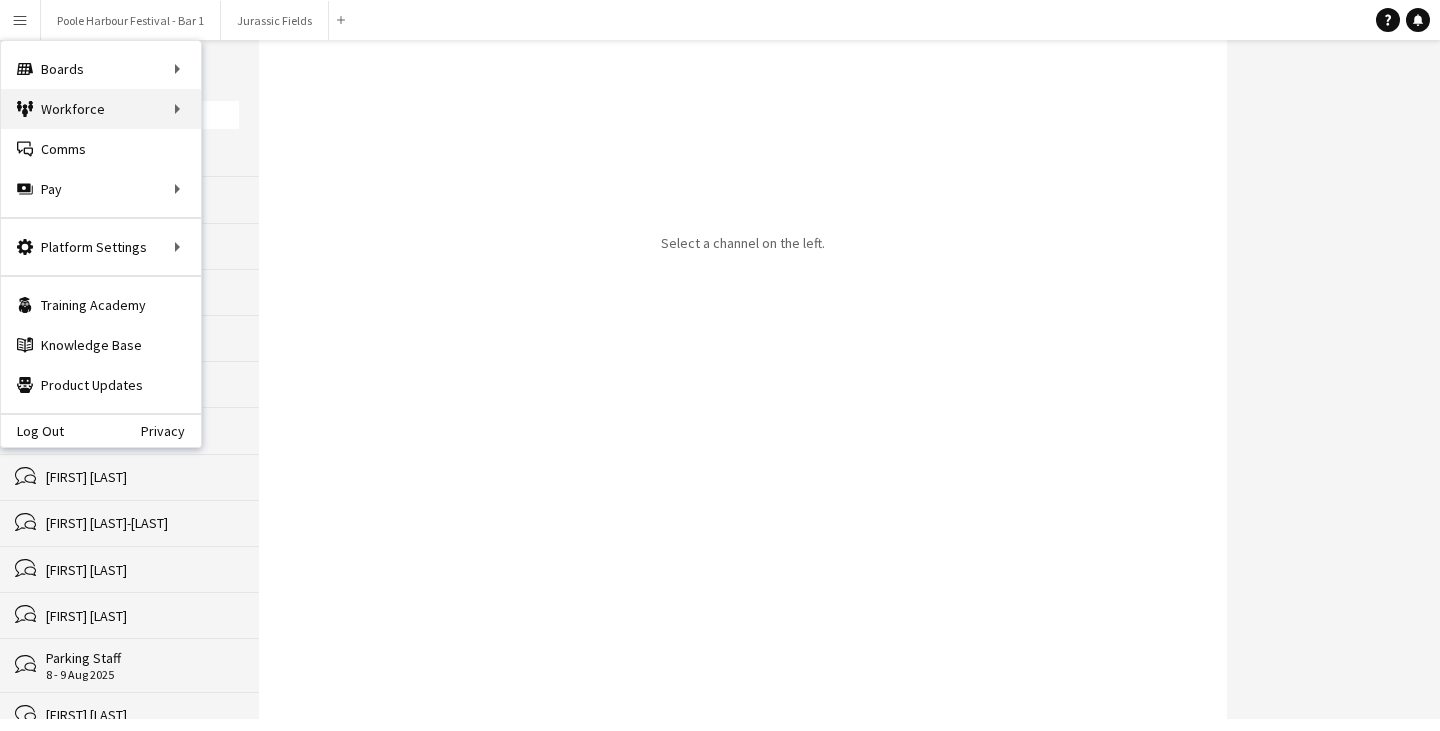 click on "Workforce
Workforce" at bounding box center (101, 109) 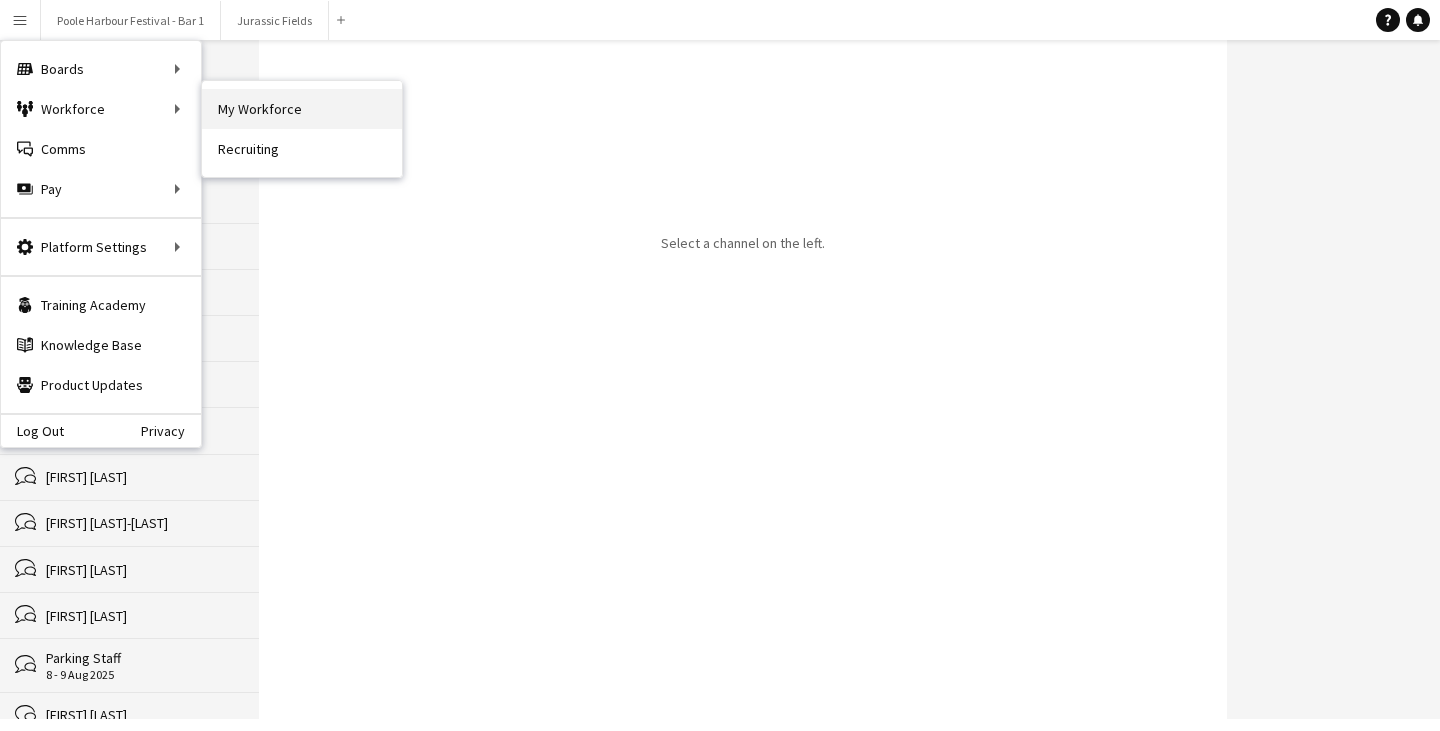 click on "My Workforce" at bounding box center (302, 109) 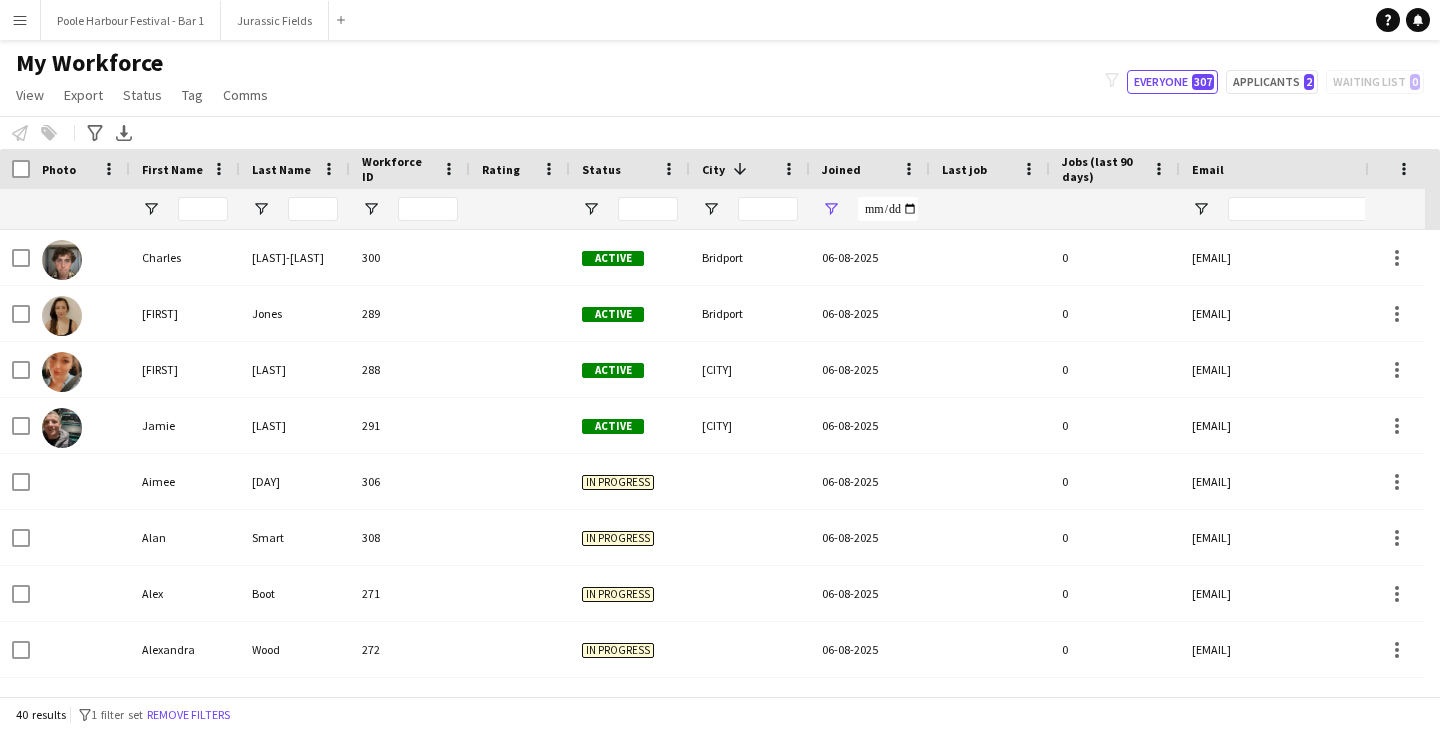 scroll, scrollTop: 405, scrollLeft: 0, axis: vertical 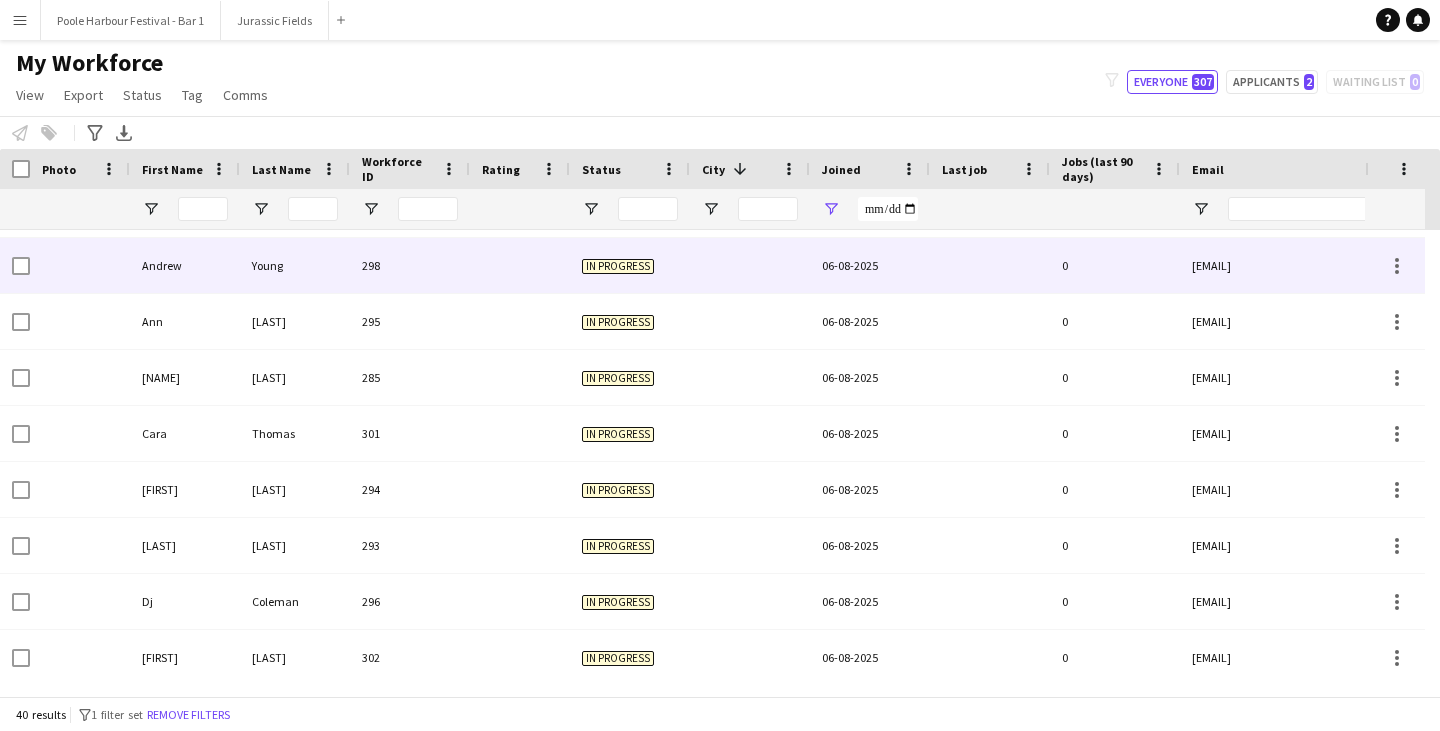 click on "0" at bounding box center (1115, 265) 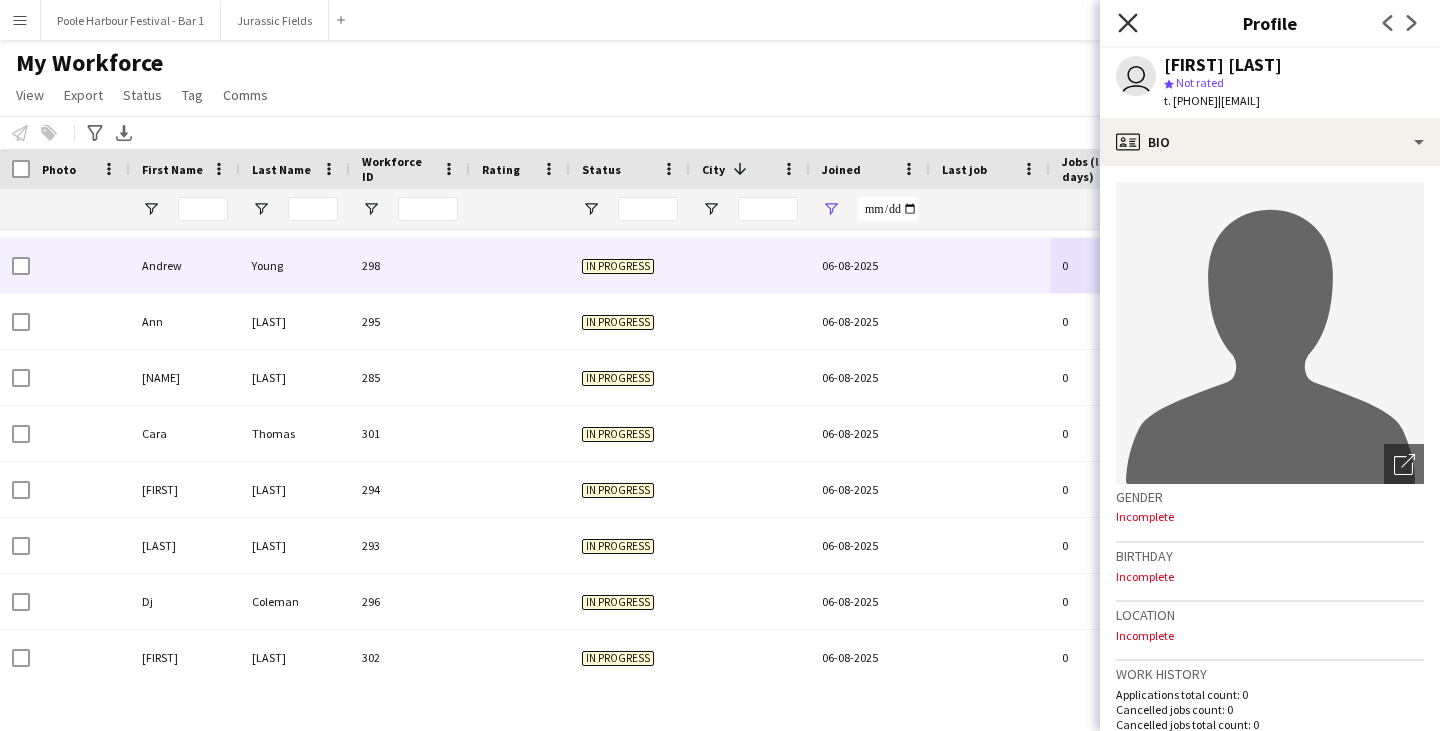 click 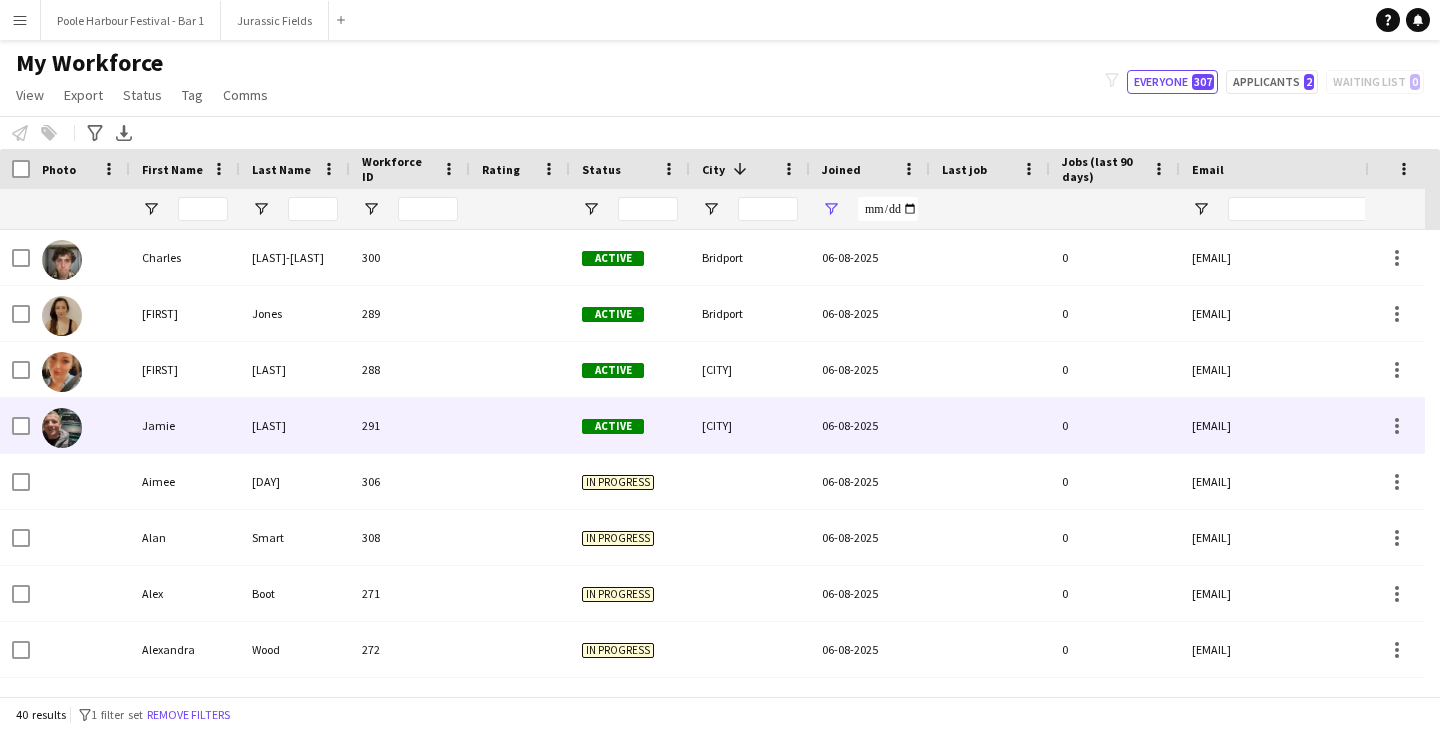 click at bounding box center [62, 428] 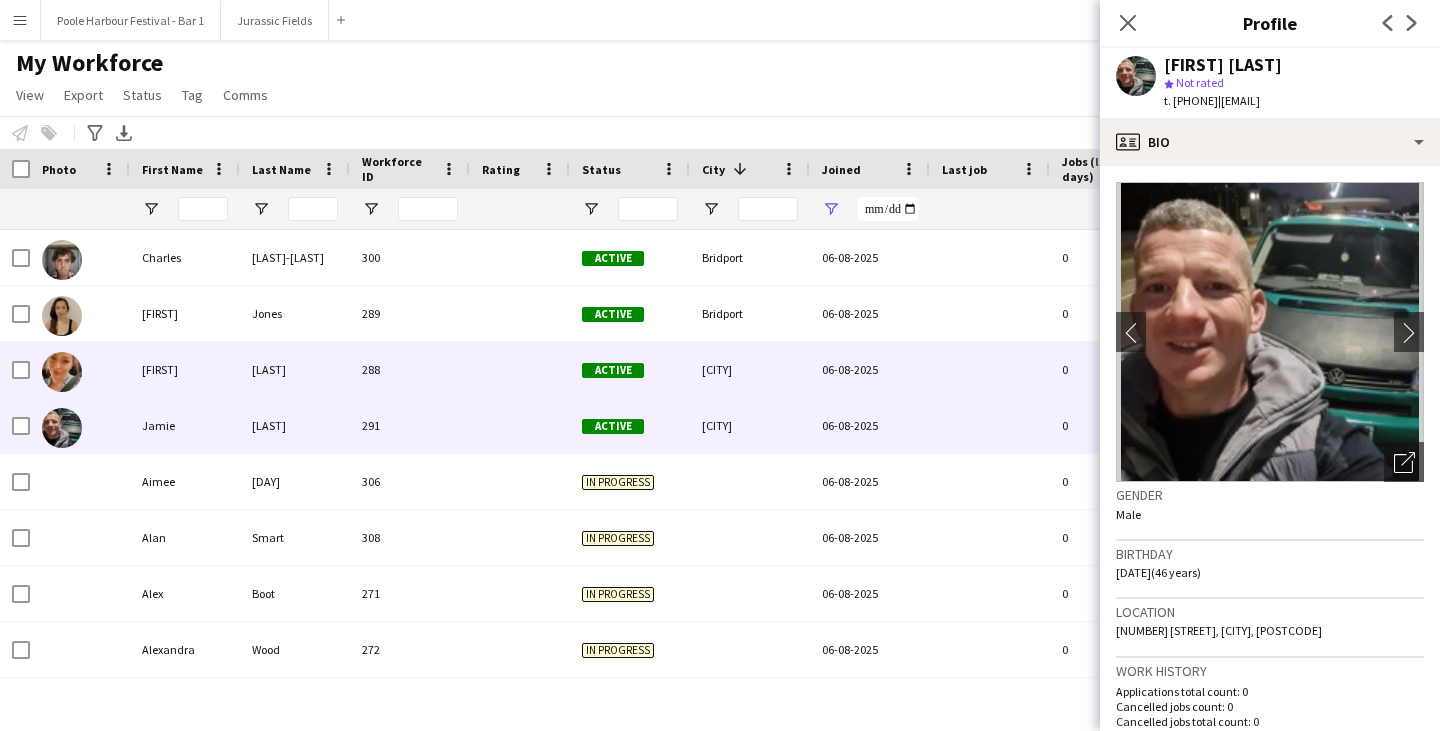 click at bounding box center [62, 372] 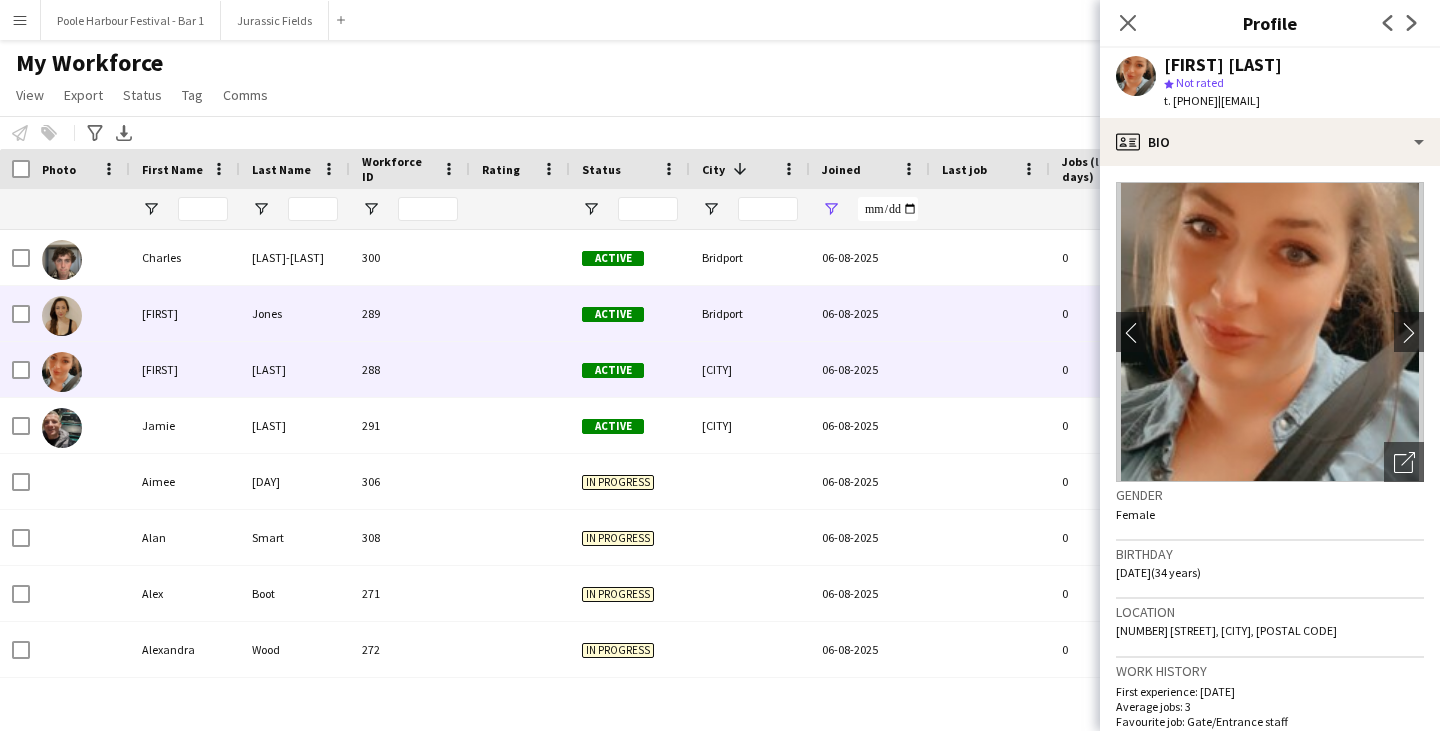 click at bounding box center [62, 316] 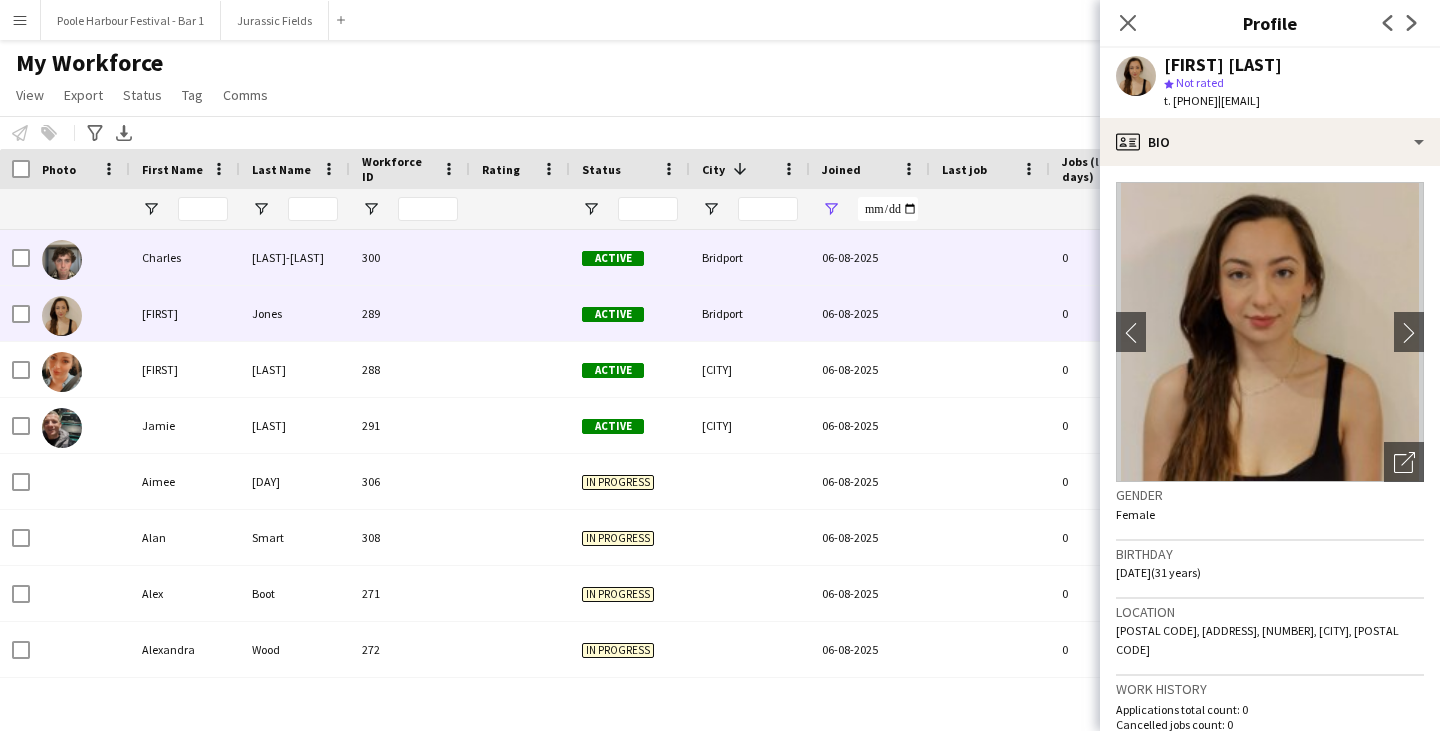 click at bounding box center [62, 260] 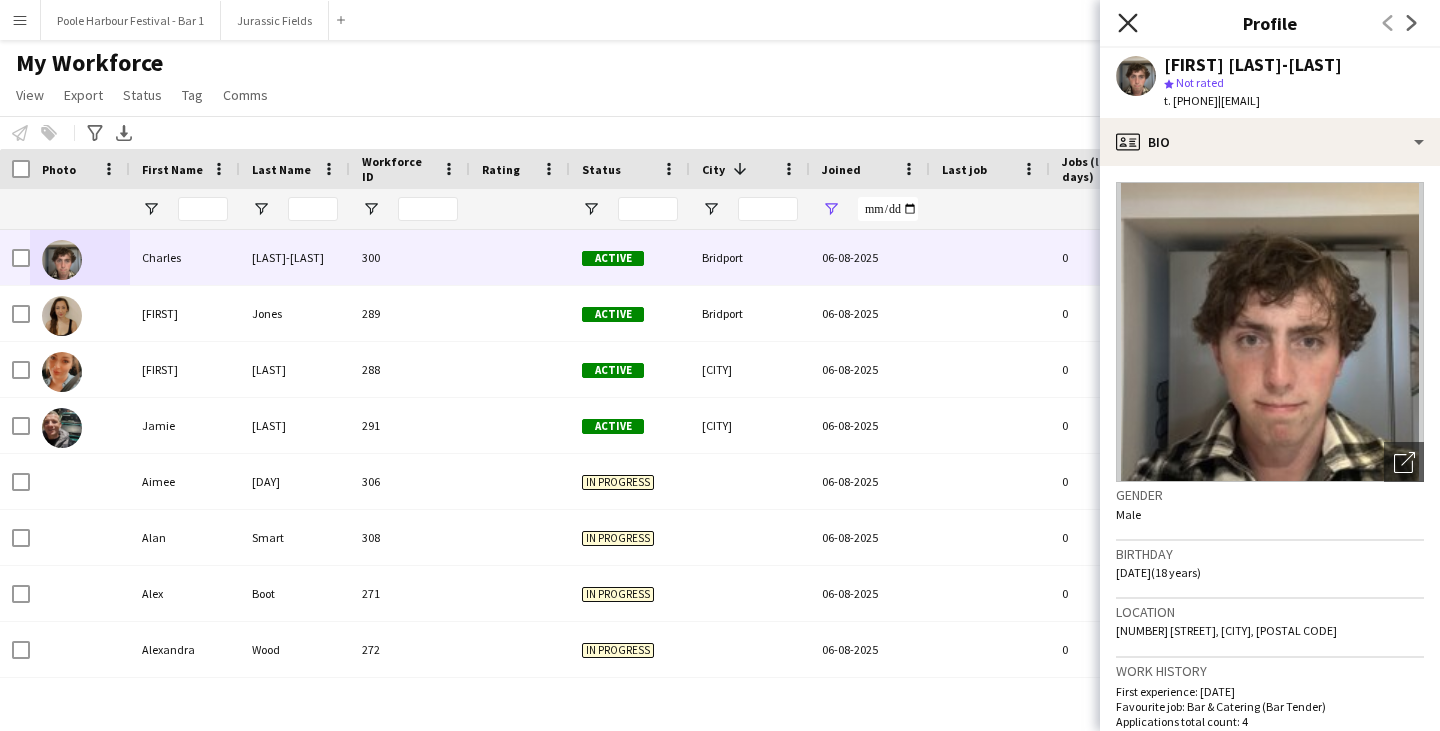 click on "Close pop-in" 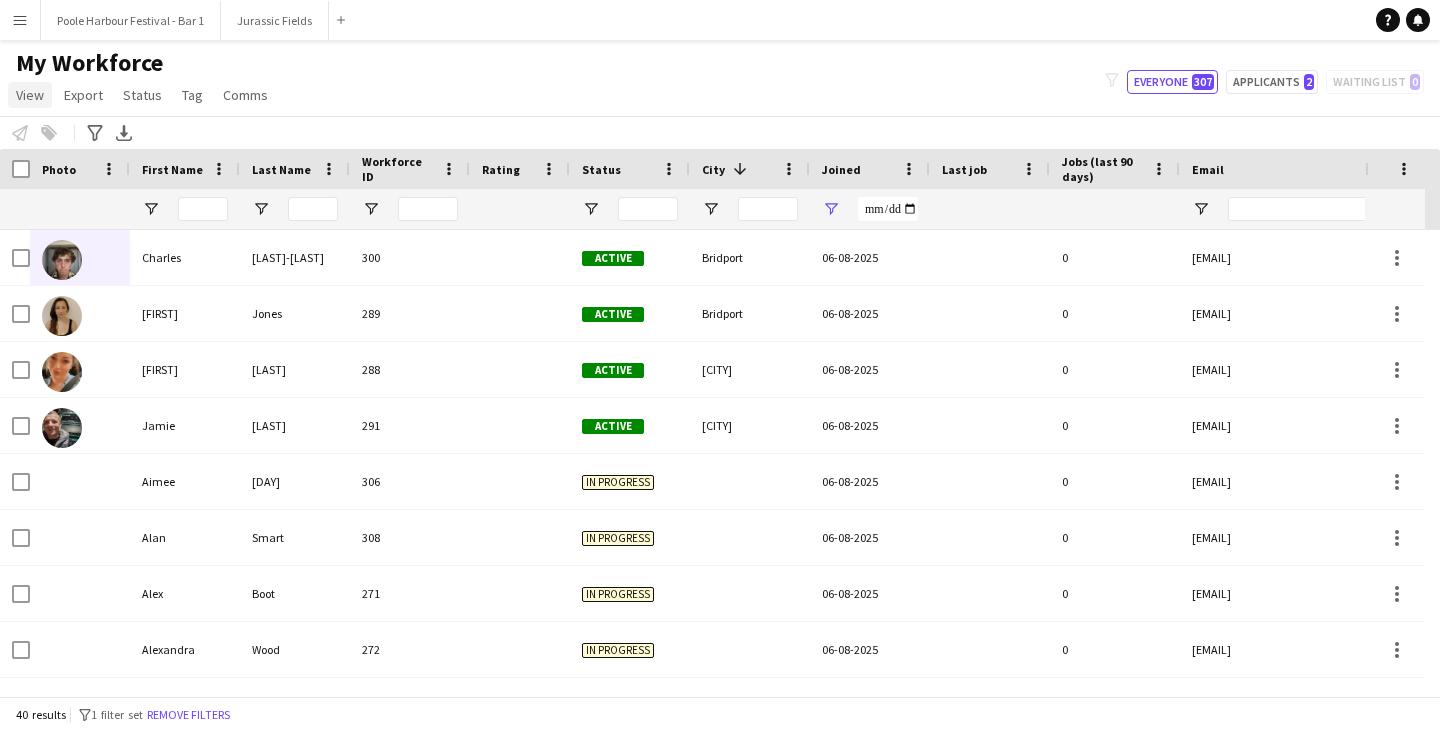 click on "View" 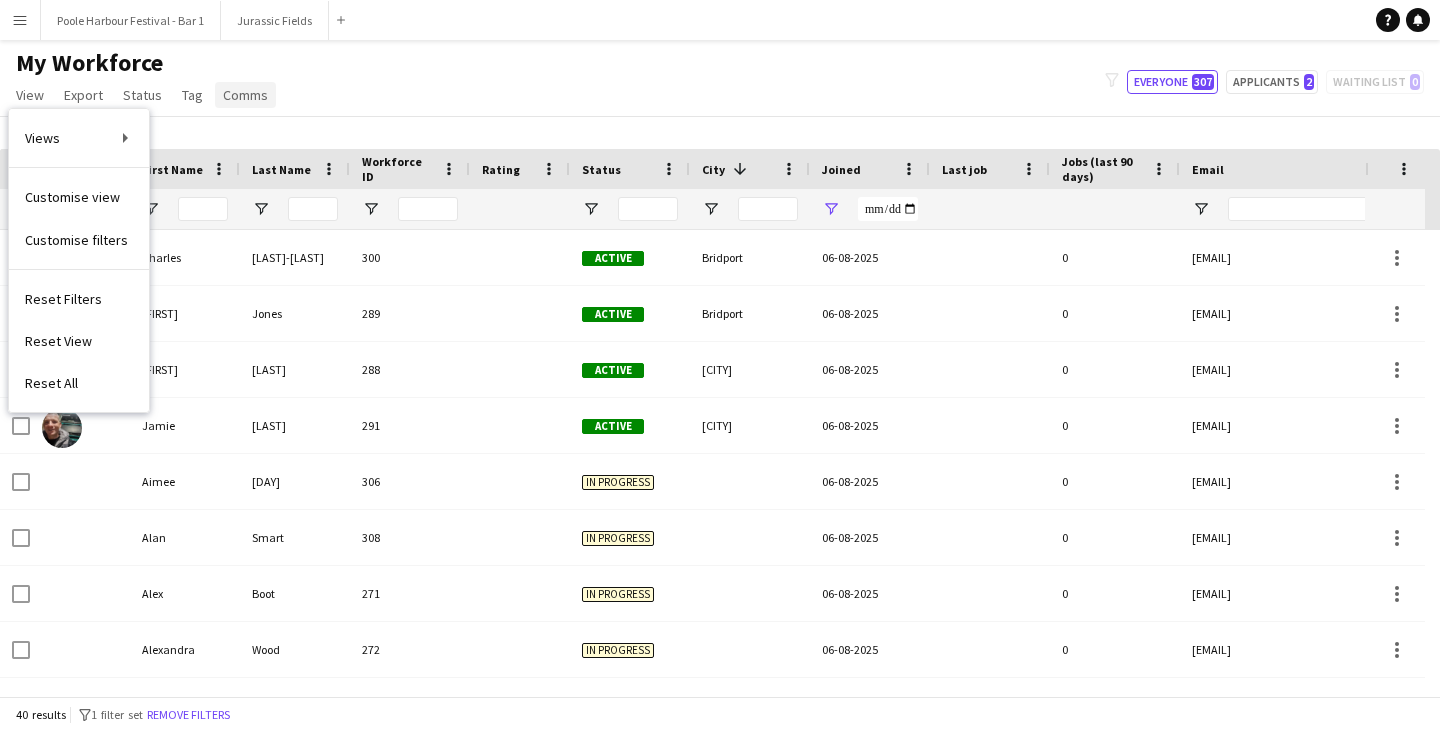 click on "Comms" 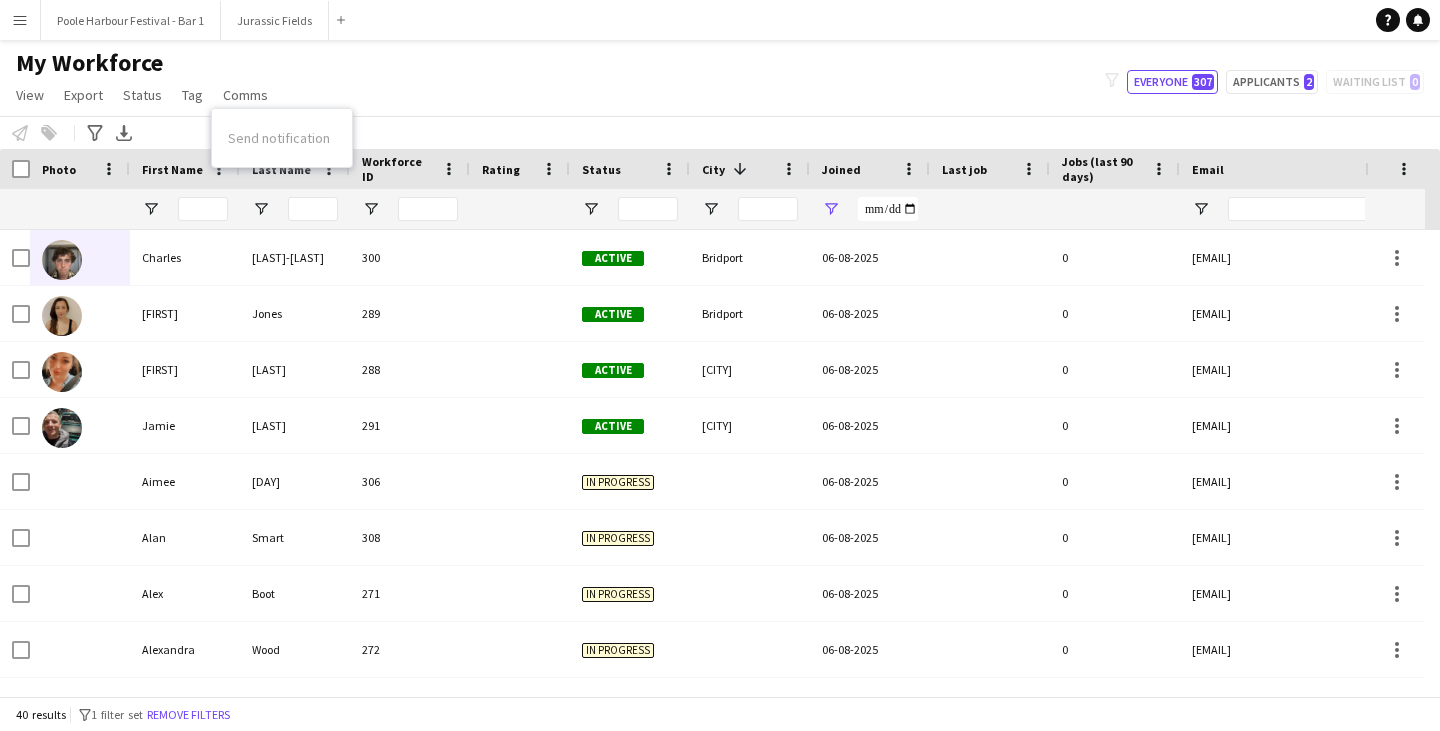 scroll, scrollTop: 464, scrollLeft: 0, axis: vertical 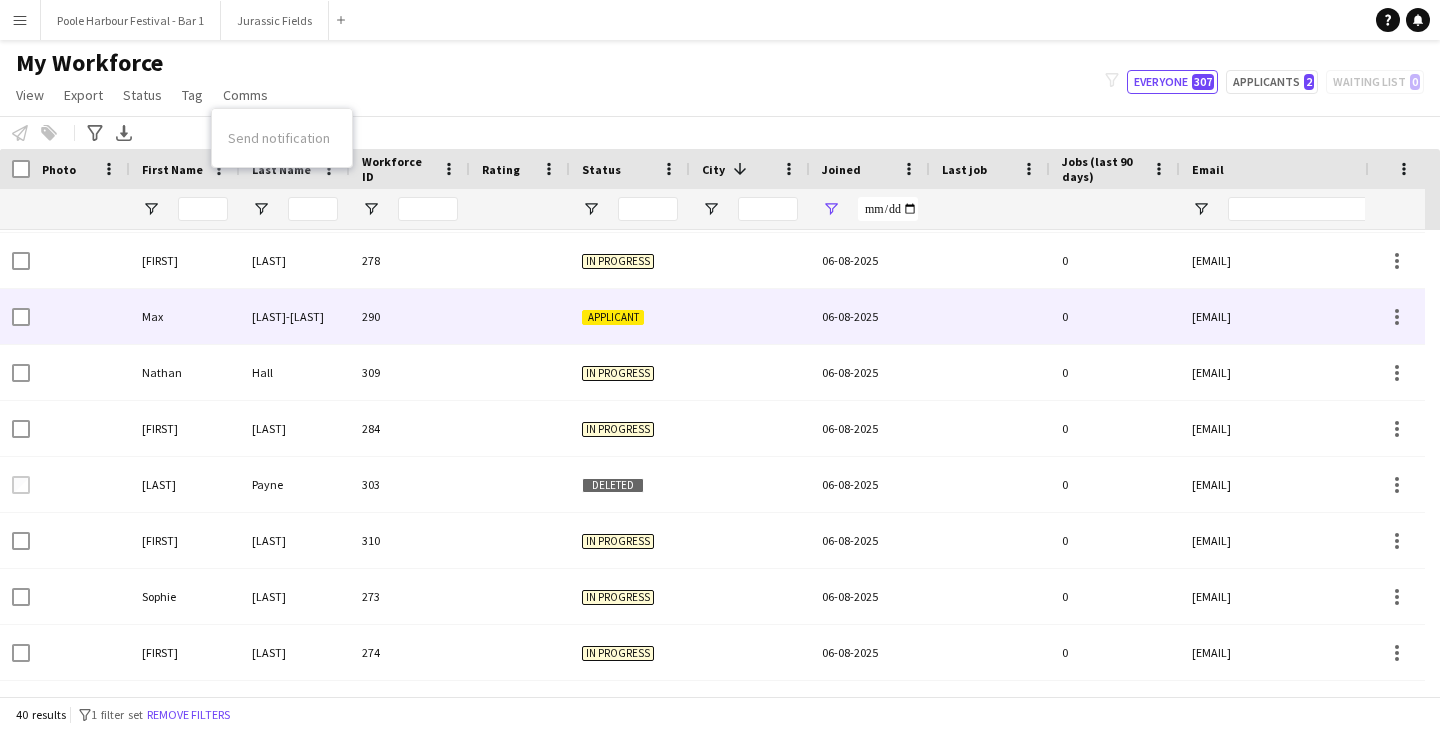 click on "Applicant" at bounding box center (613, 317) 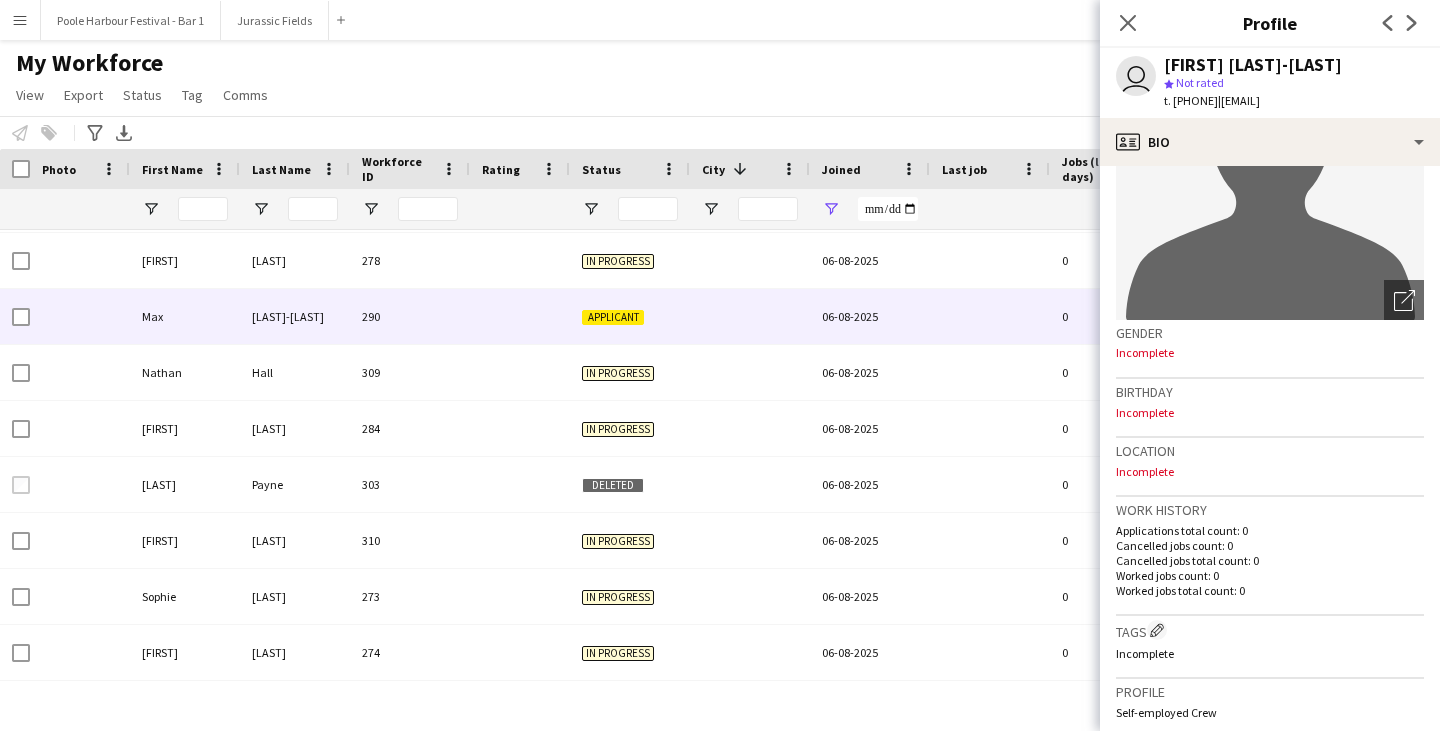 scroll, scrollTop: 0, scrollLeft: 0, axis: both 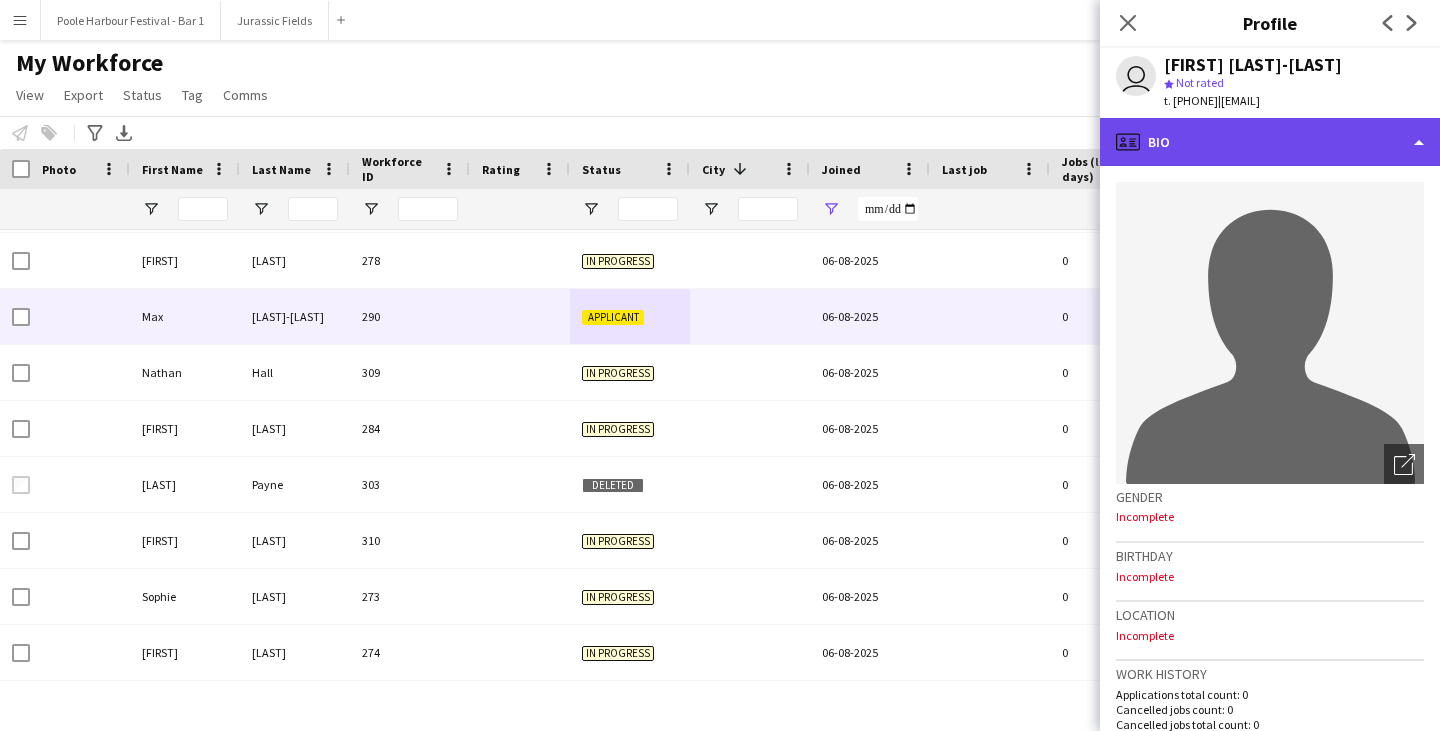 click on "profile
Bio" 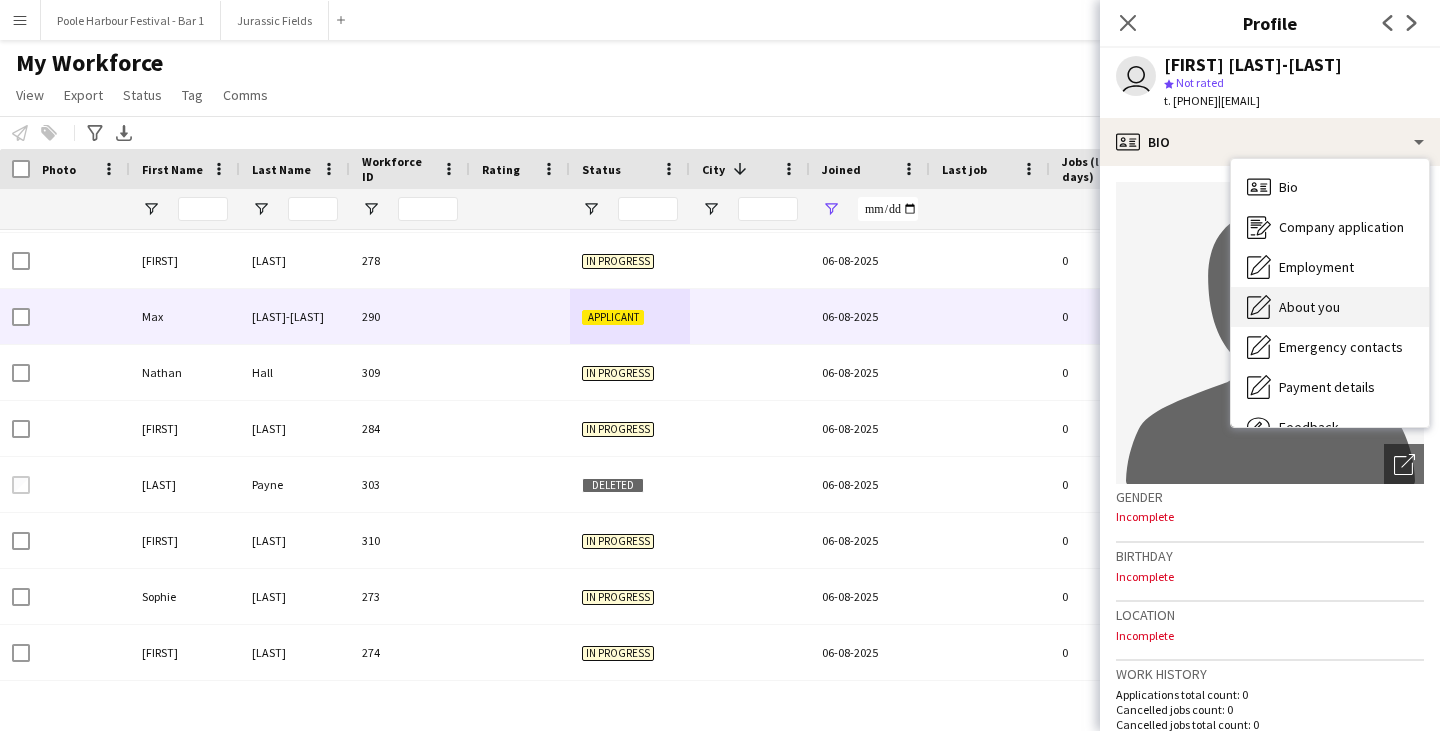 click on "About you
About you" at bounding box center [1330, 307] 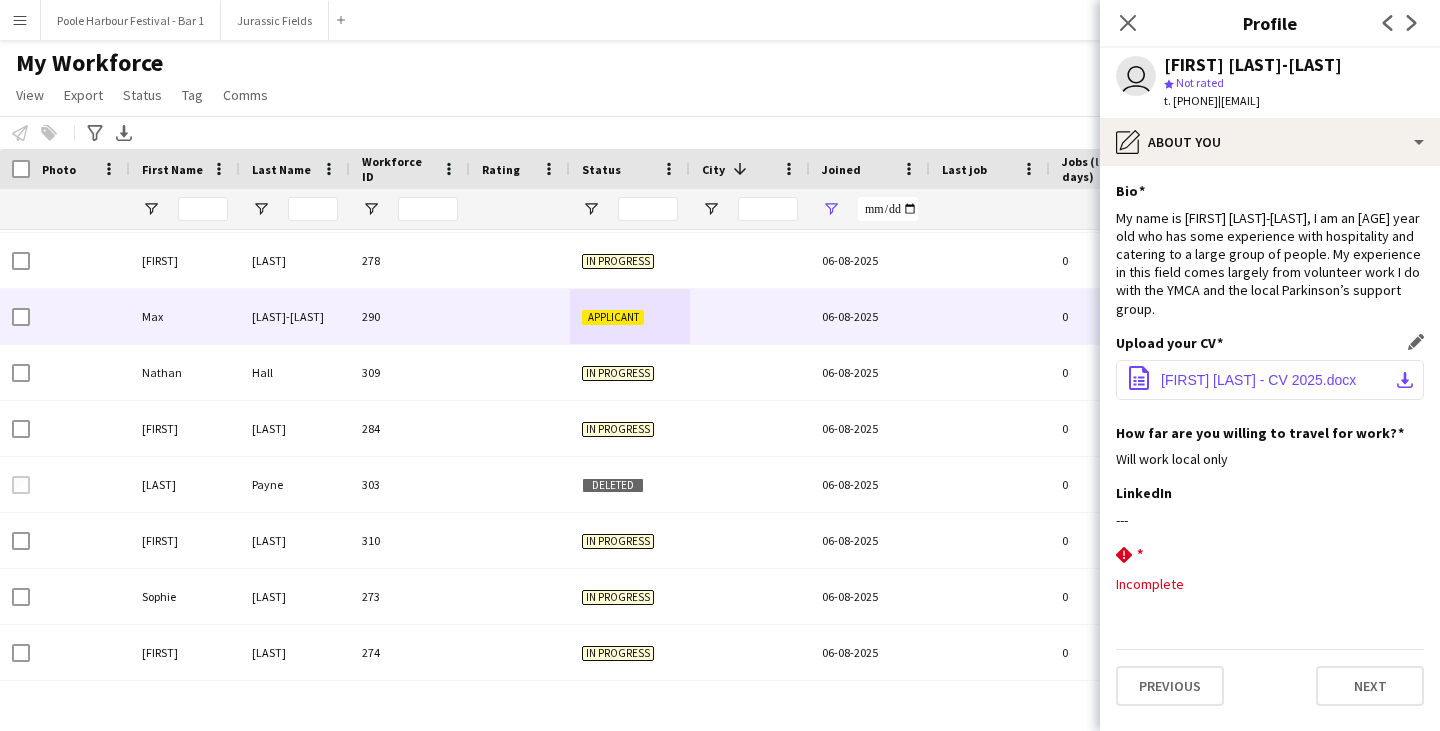 click on "[FIRST] [LAST] - CV 2025.docx" 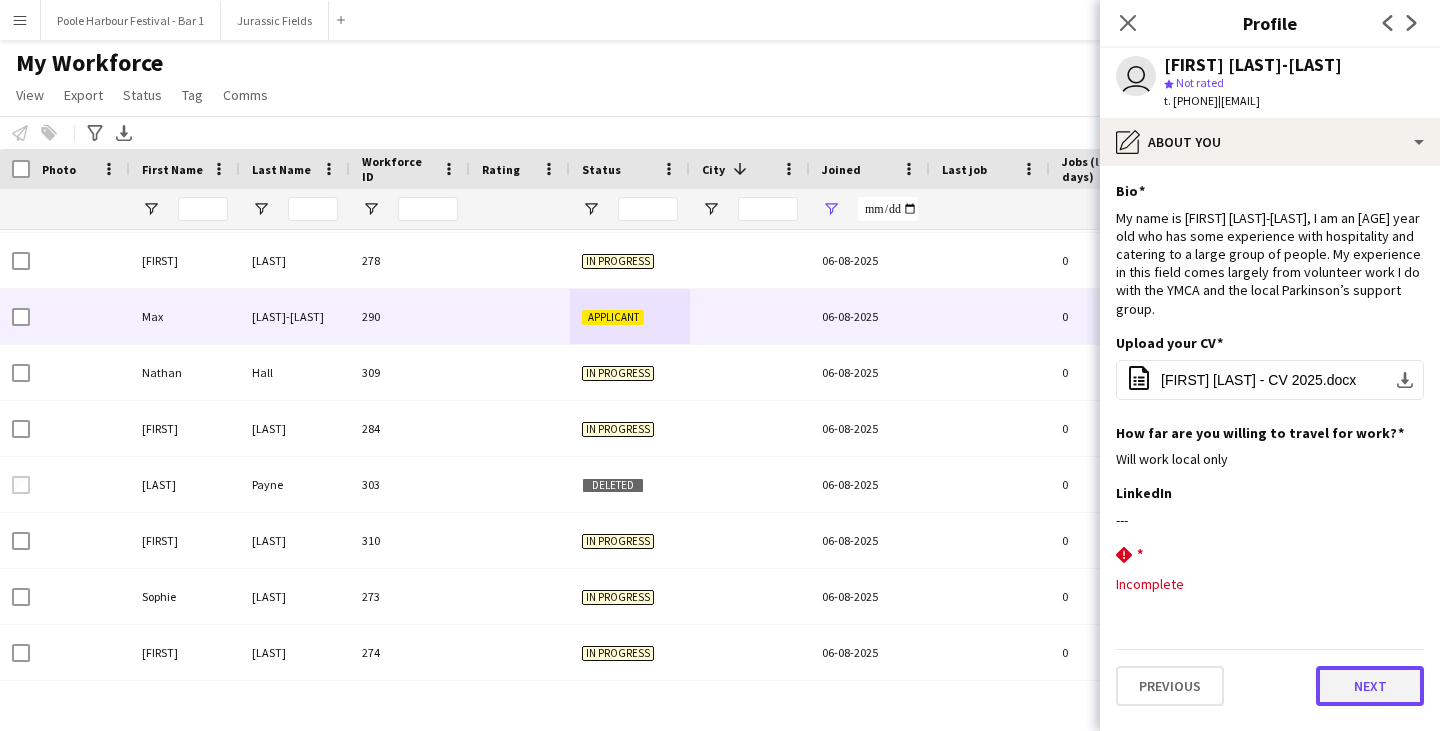 click on "Next" 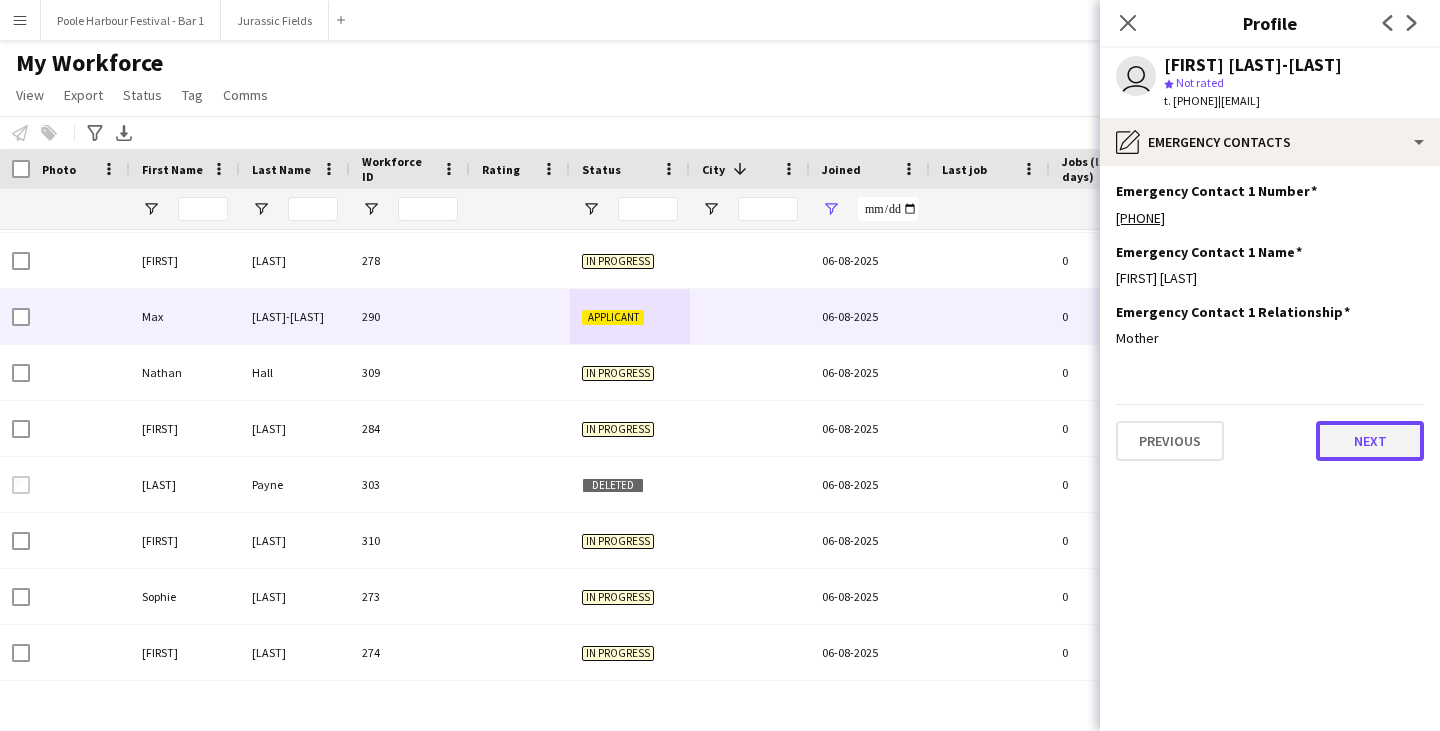 click on "Next" 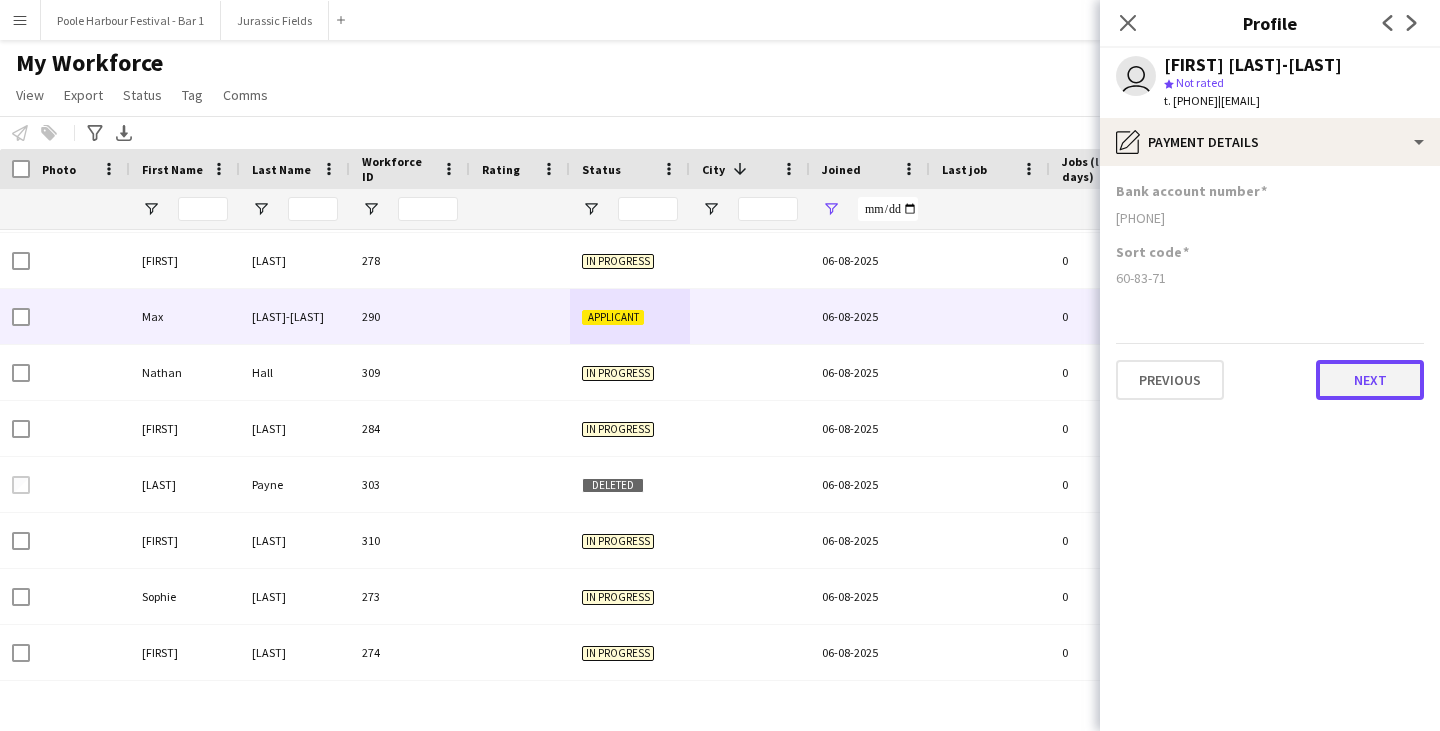 click on "Next" 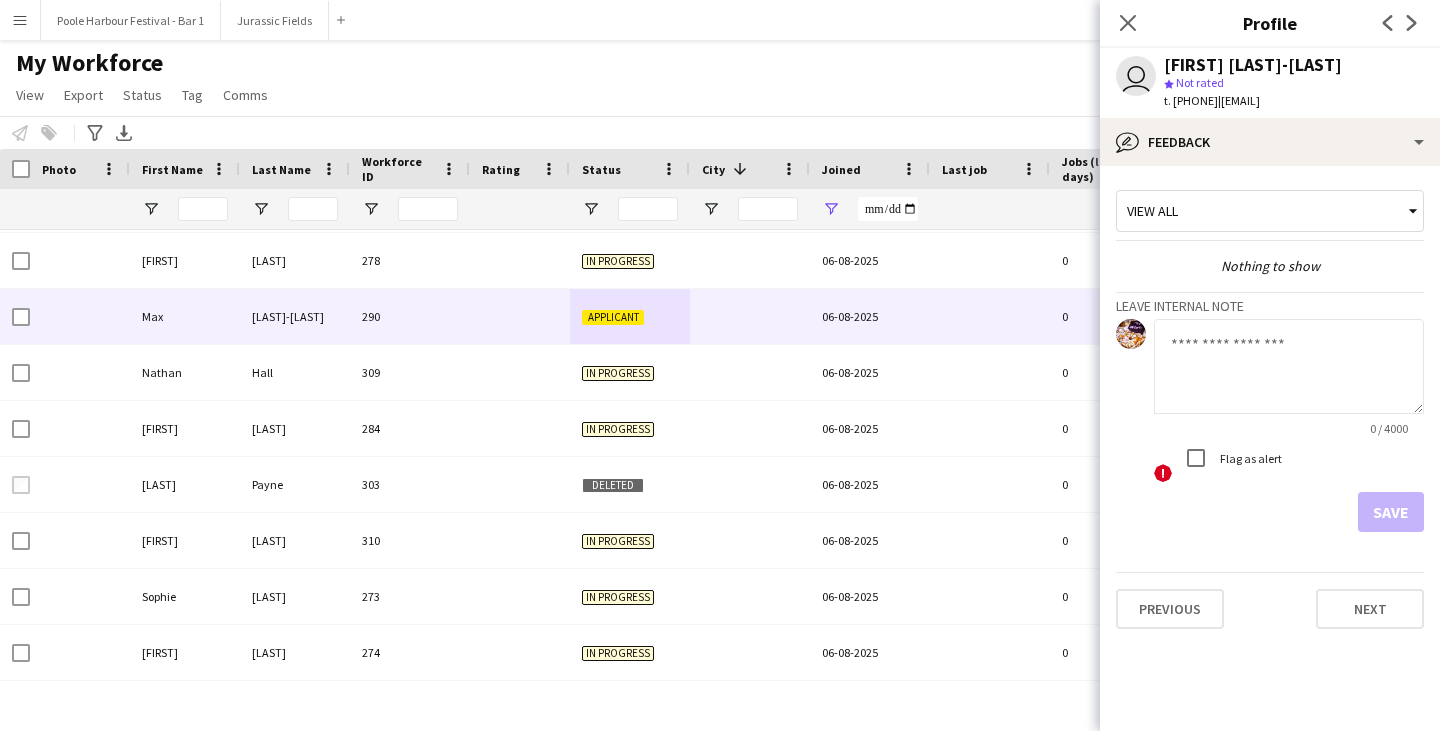 click 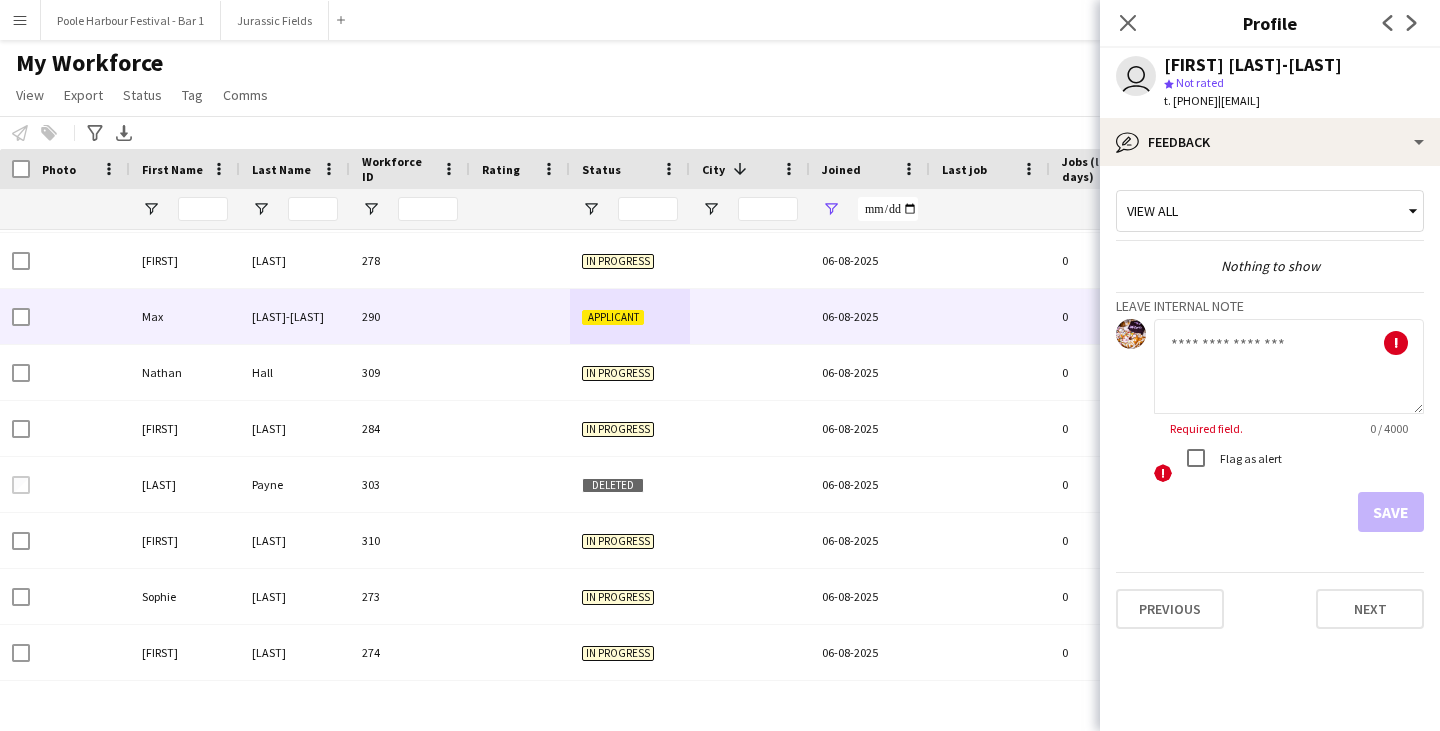 click on "View all" at bounding box center [1260, 211] 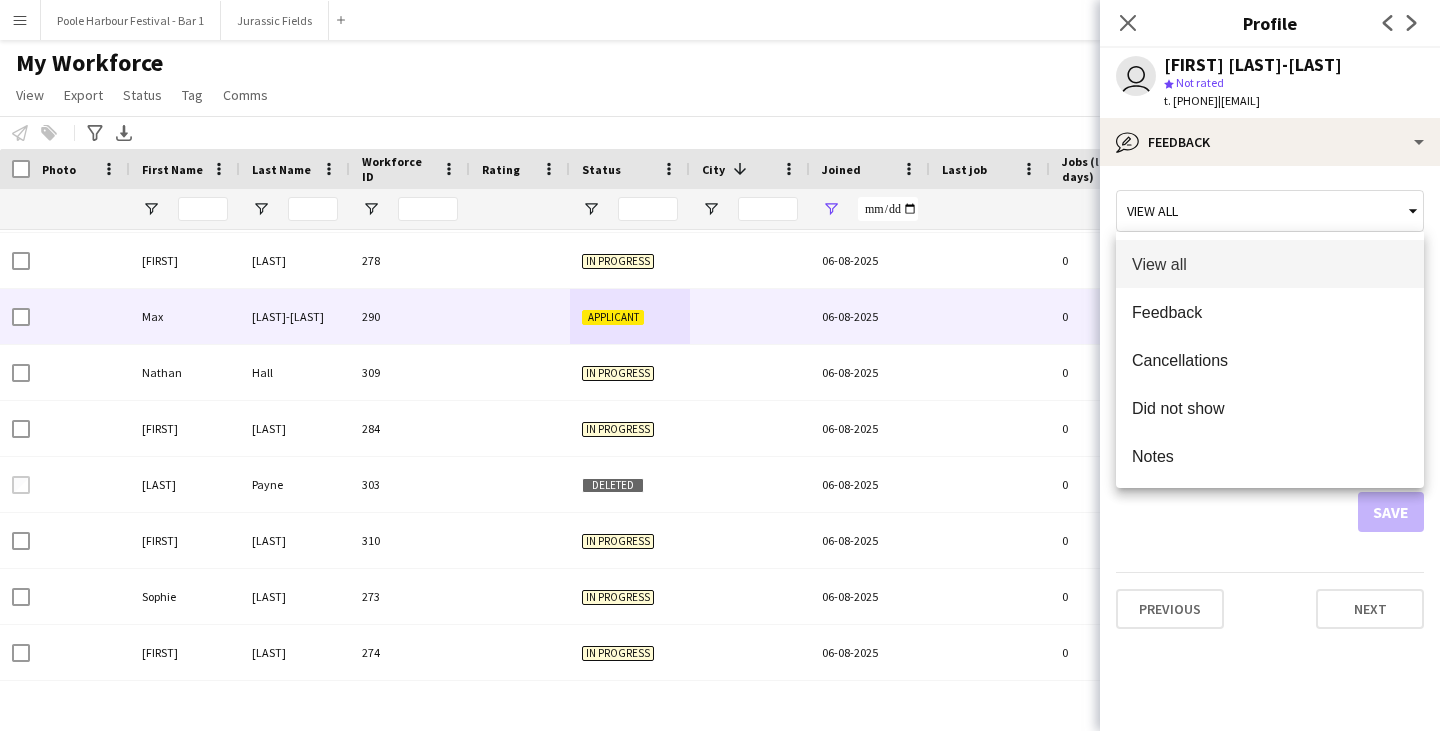 click at bounding box center [720, 365] 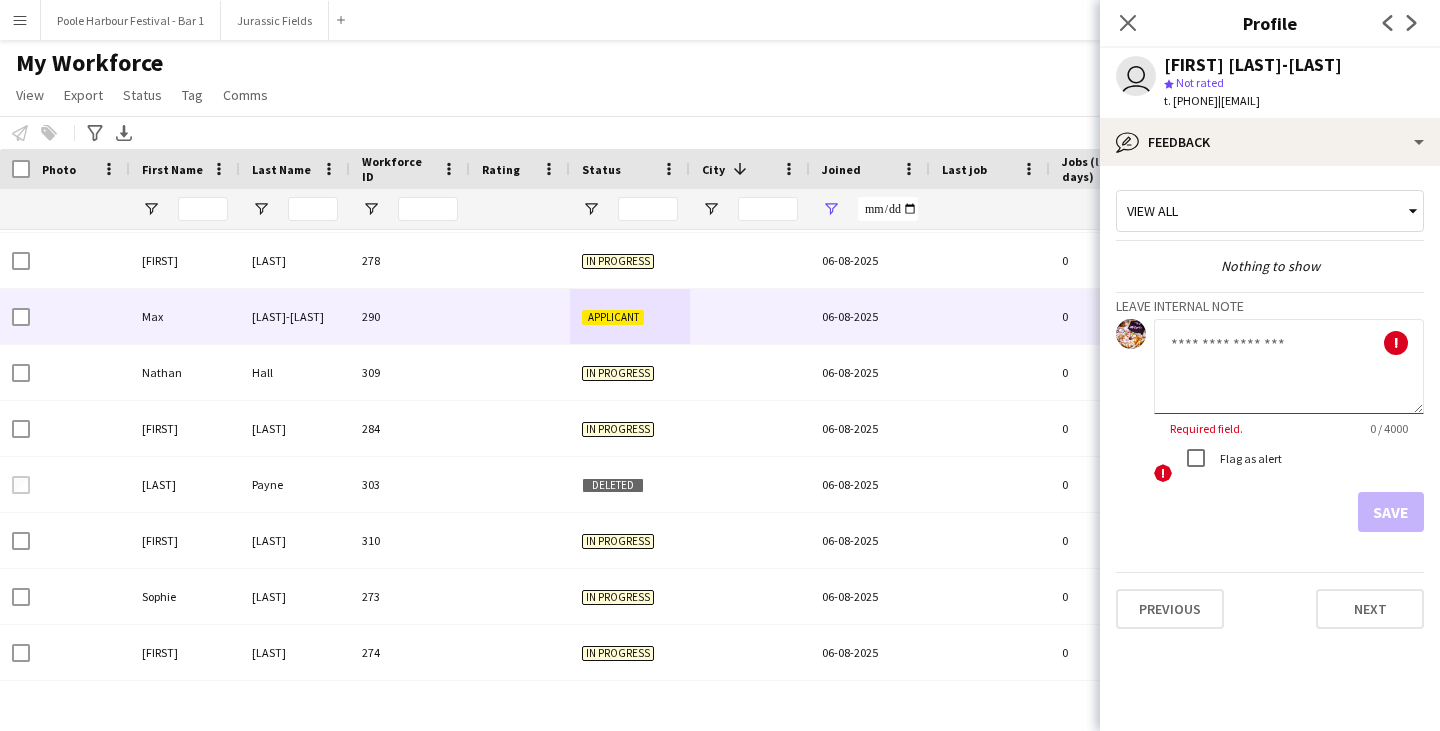 click 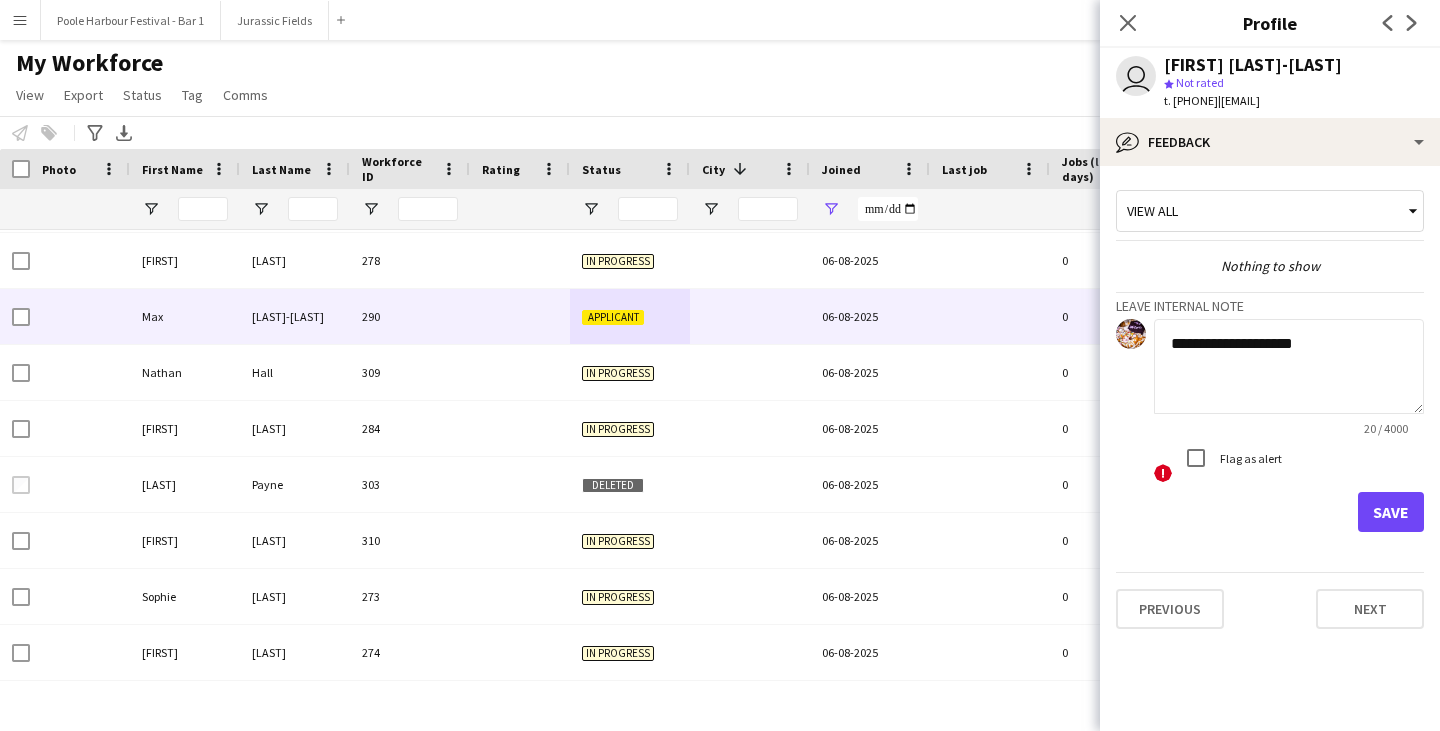 type on "**********" 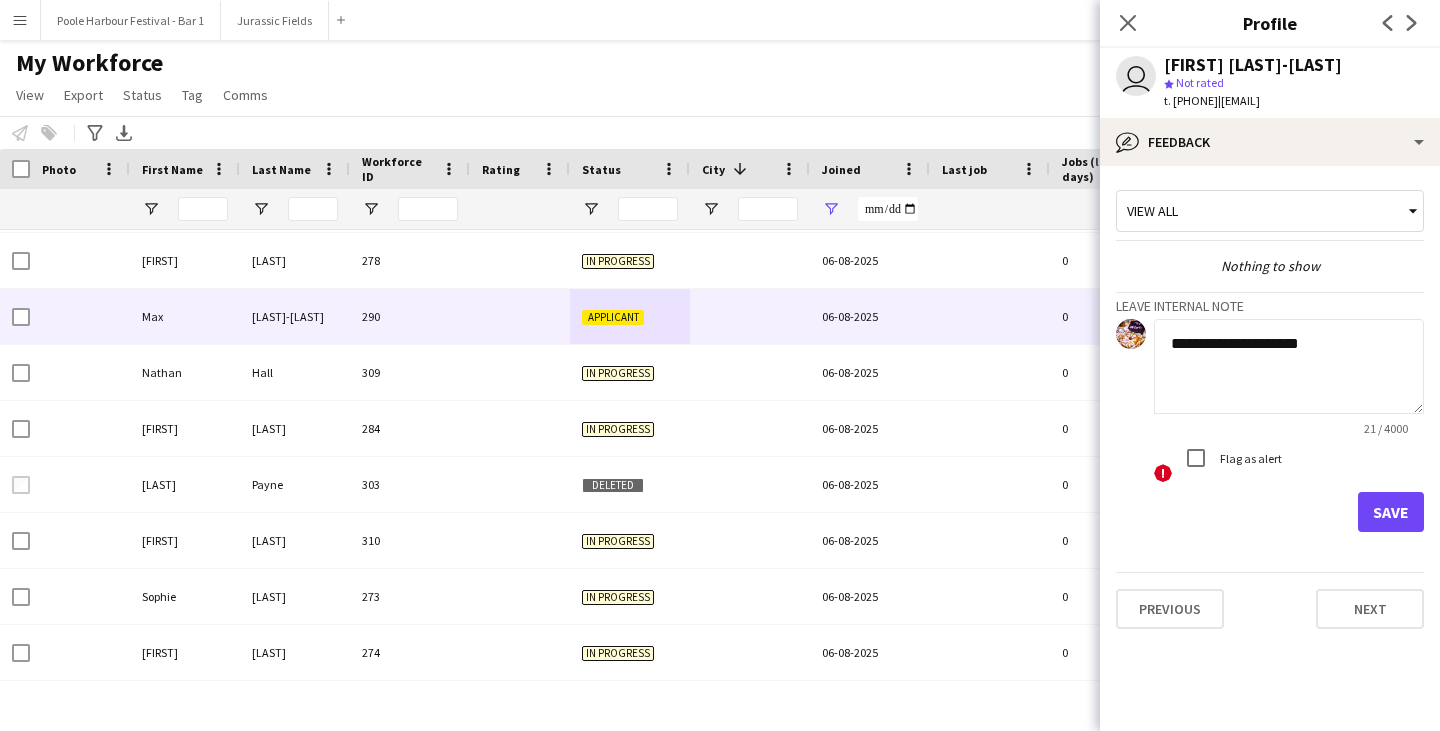 drag, startPoint x: 1343, startPoint y: 355, endPoint x: 1123, endPoint y: 343, distance: 220.32703 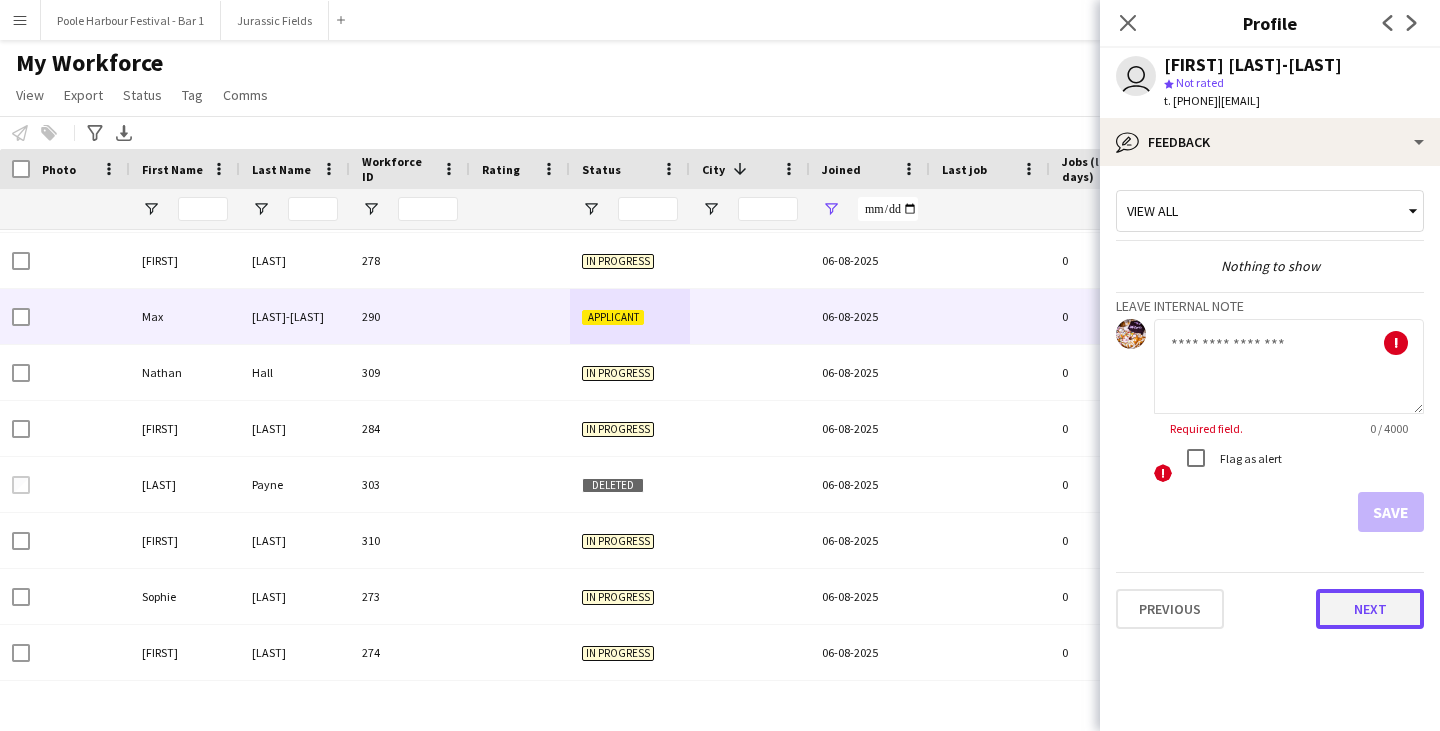 click on "Next" 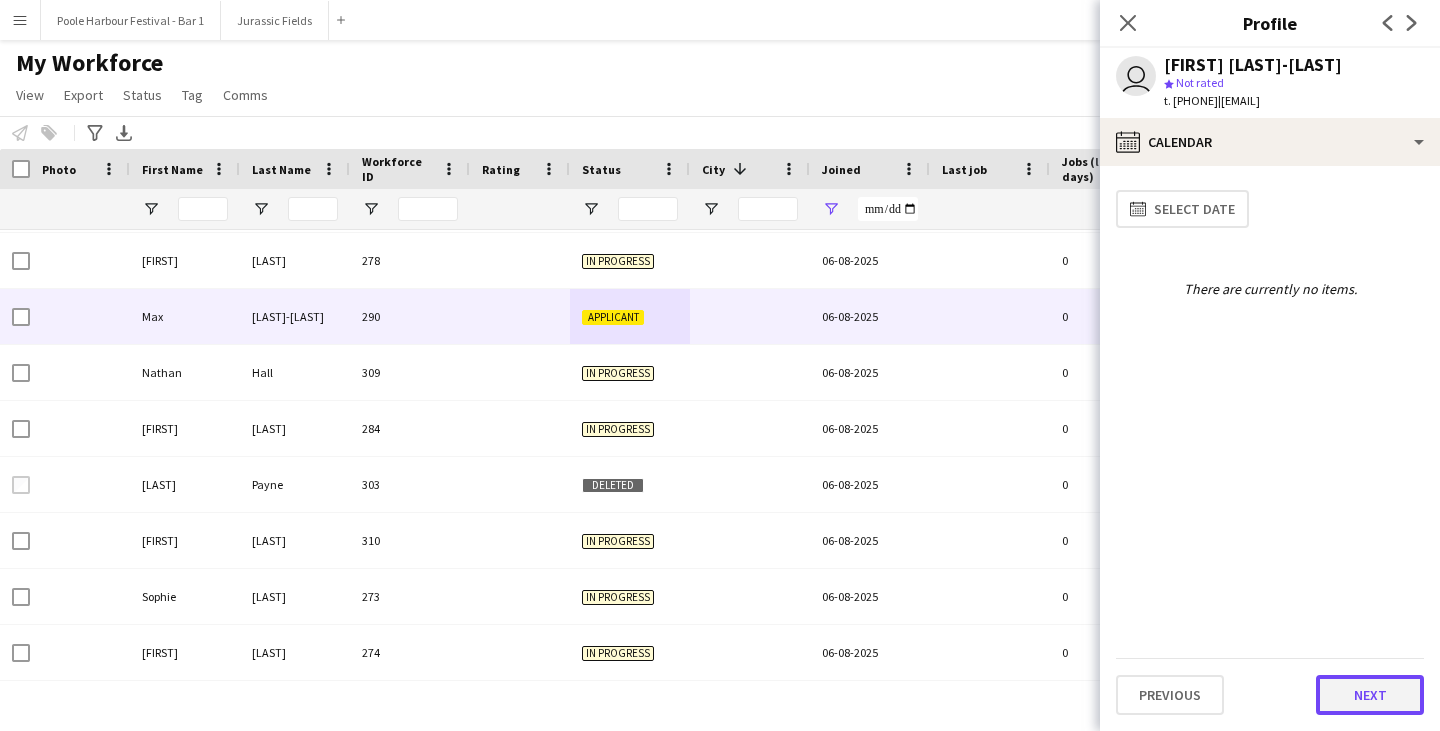 click on "Next" 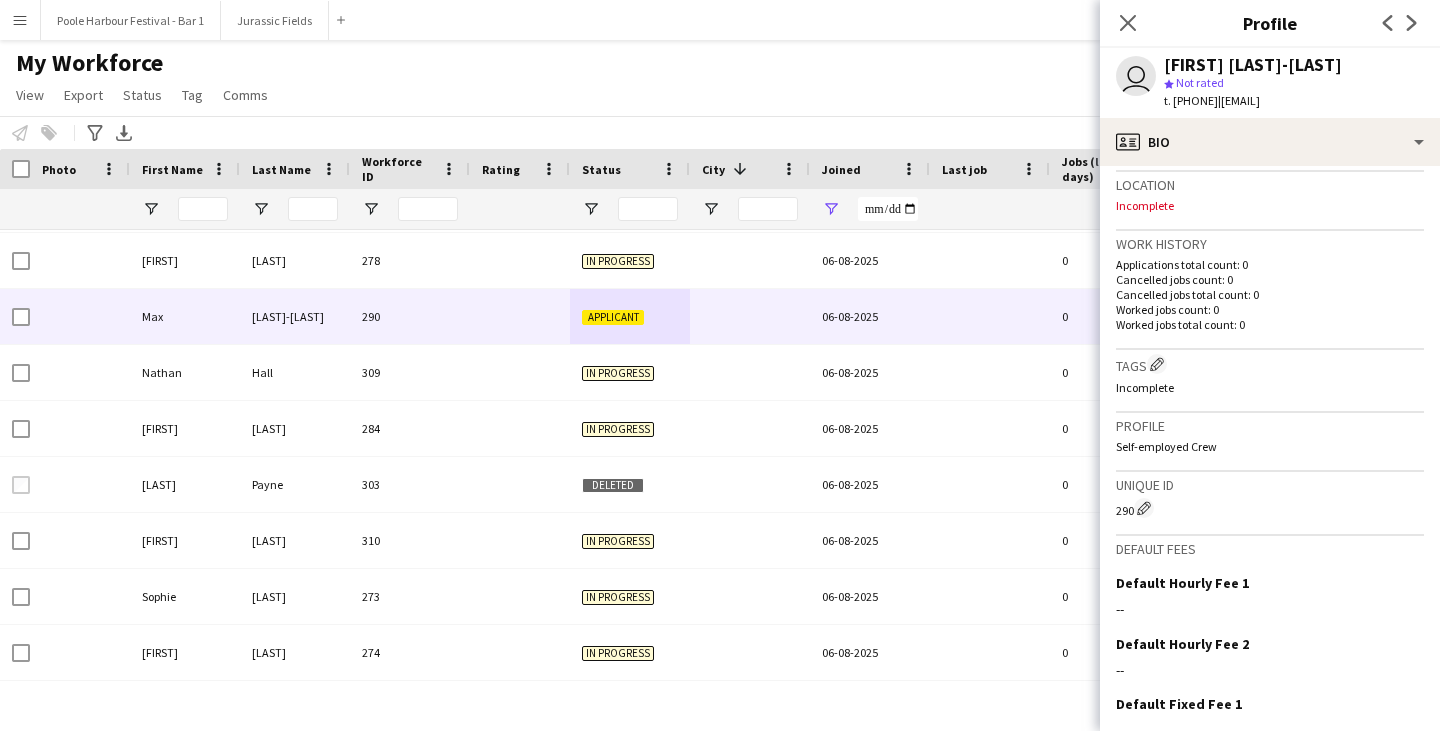 scroll, scrollTop: 588, scrollLeft: 0, axis: vertical 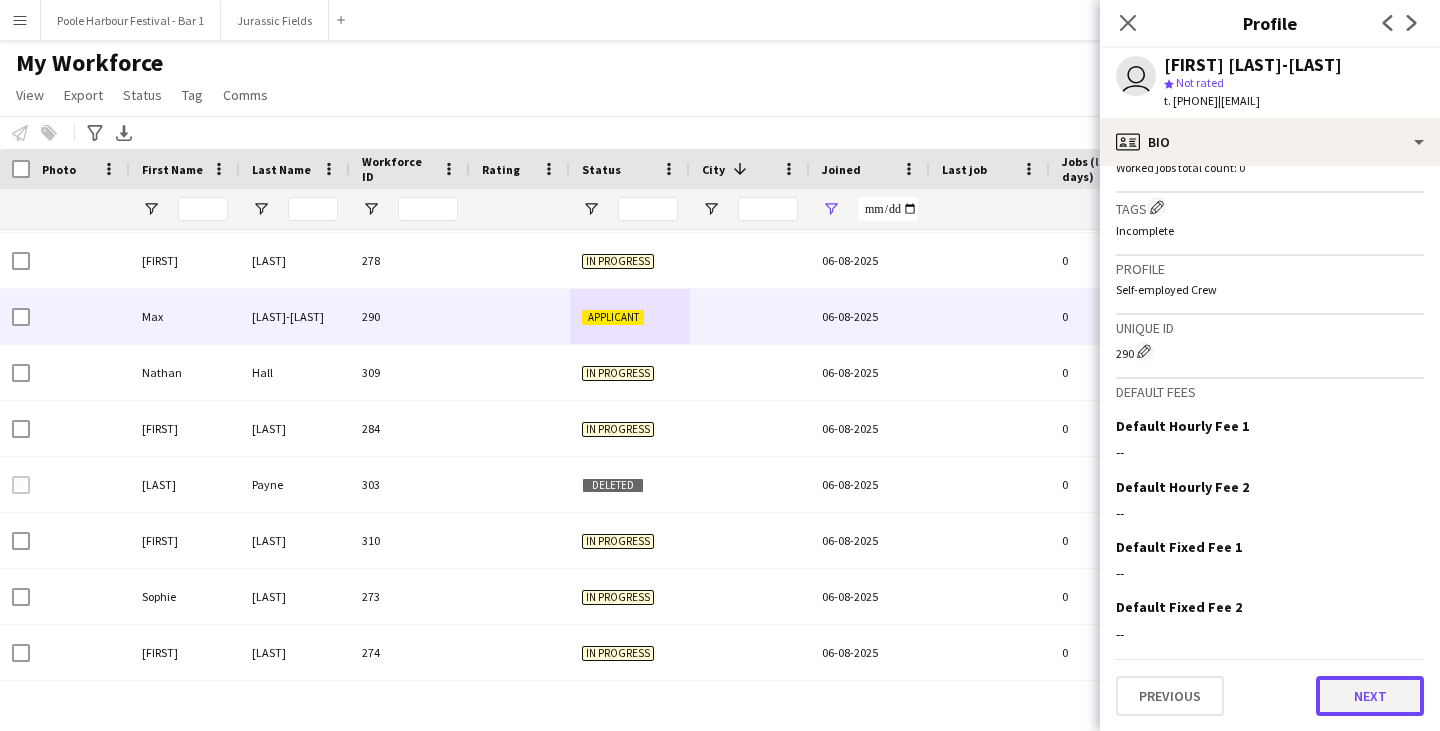 click on "Next" 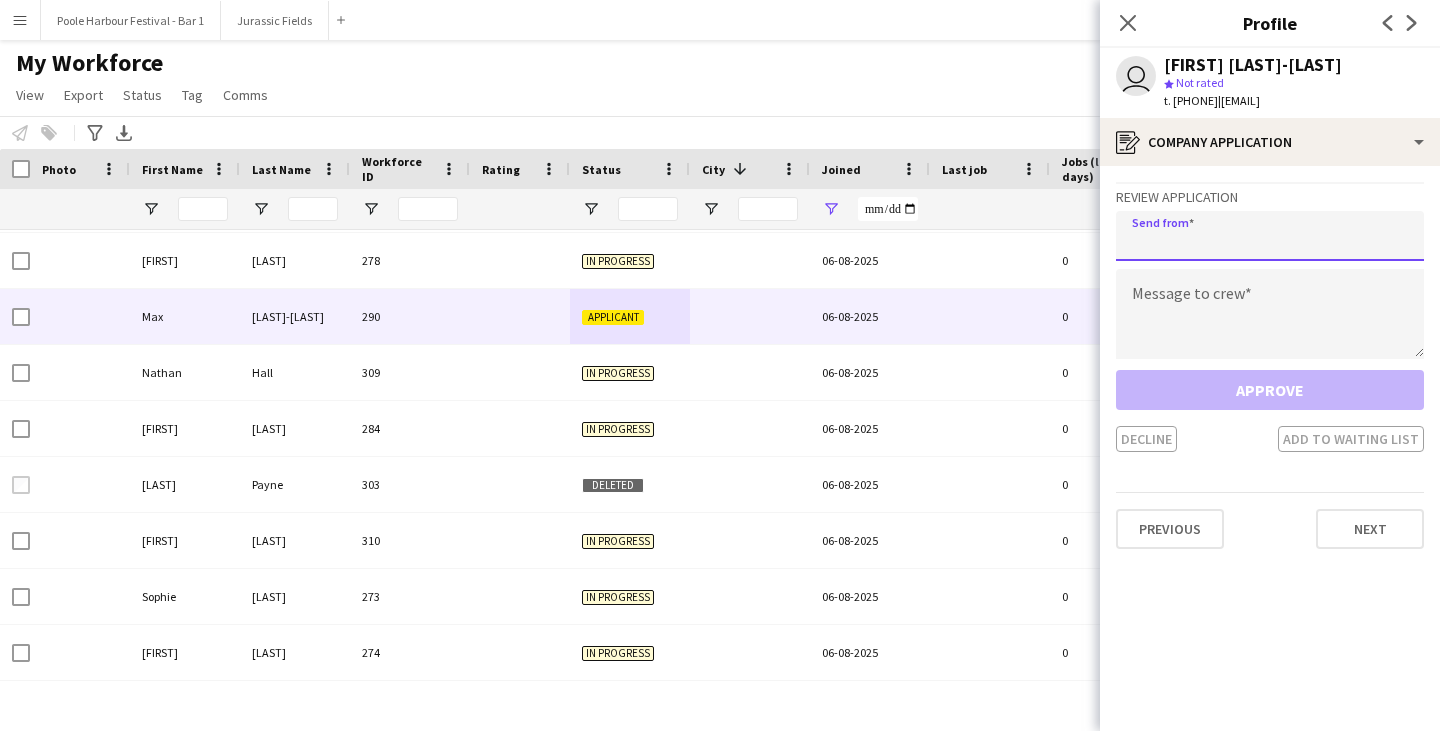 click 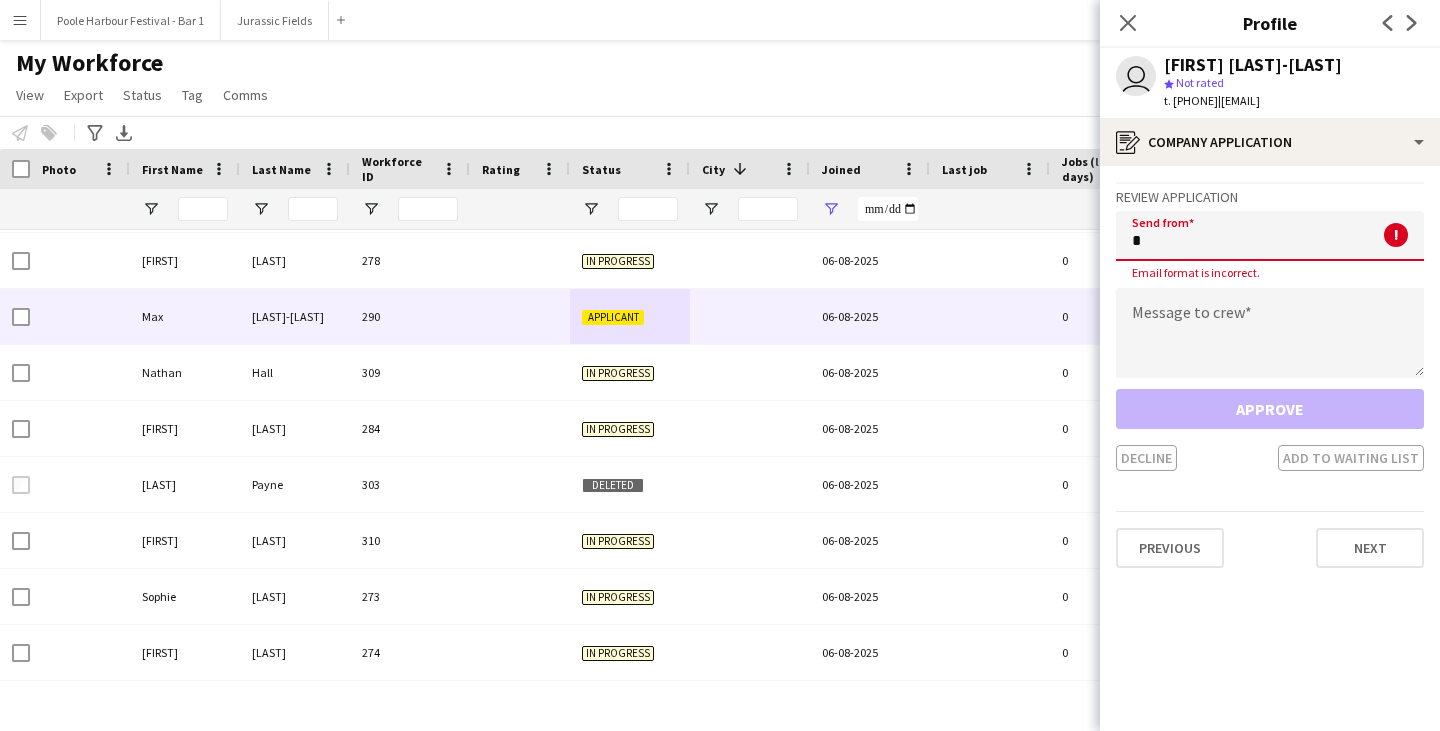 type 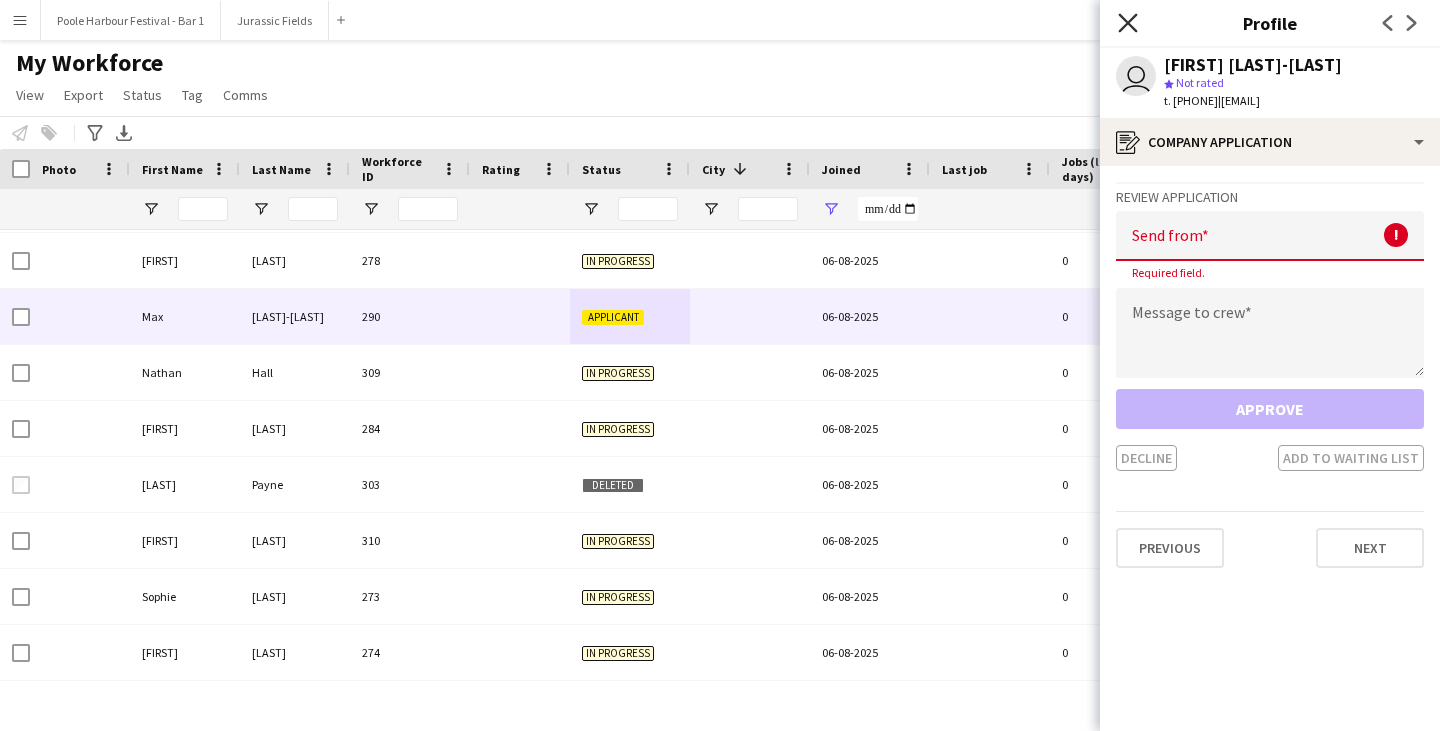 click on "Close pop-in" 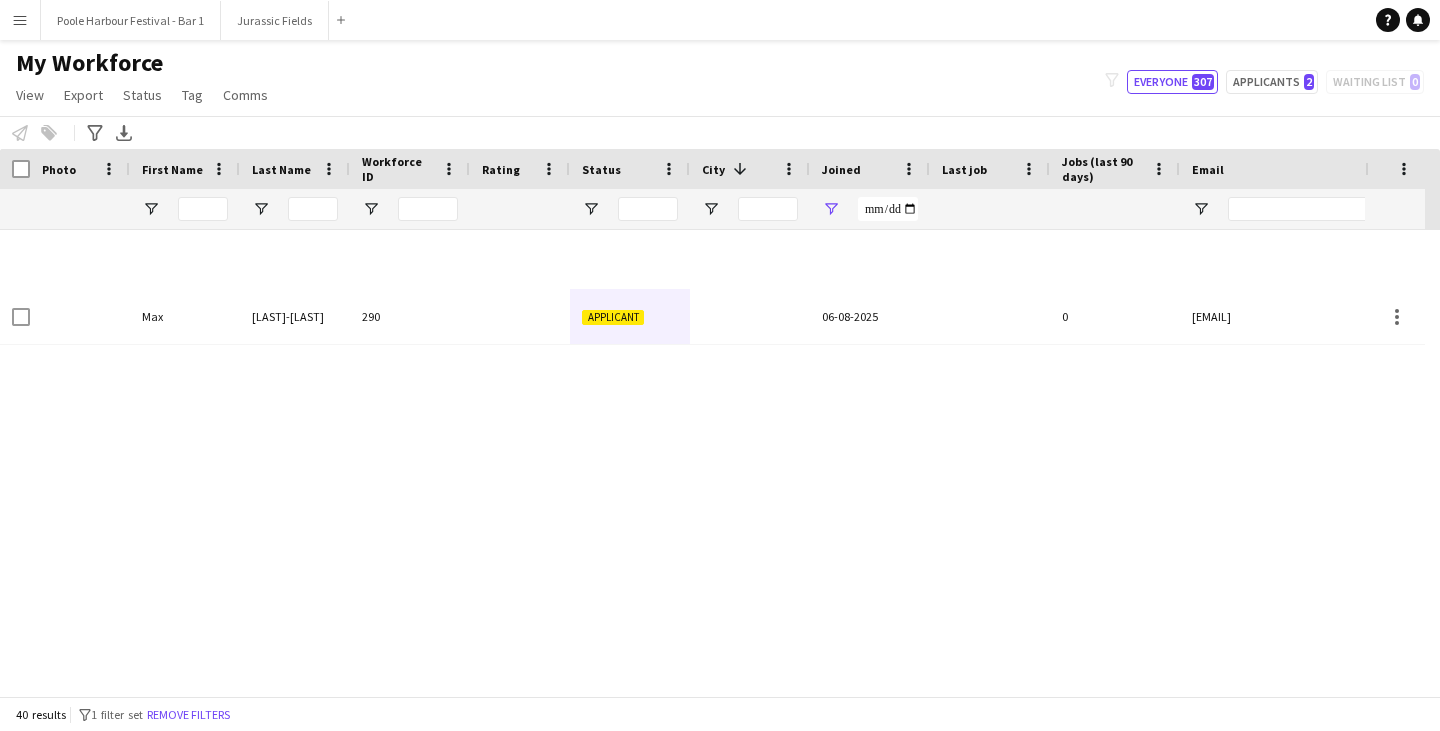 scroll, scrollTop: 477, scrollLeft: 0, axis: vertical 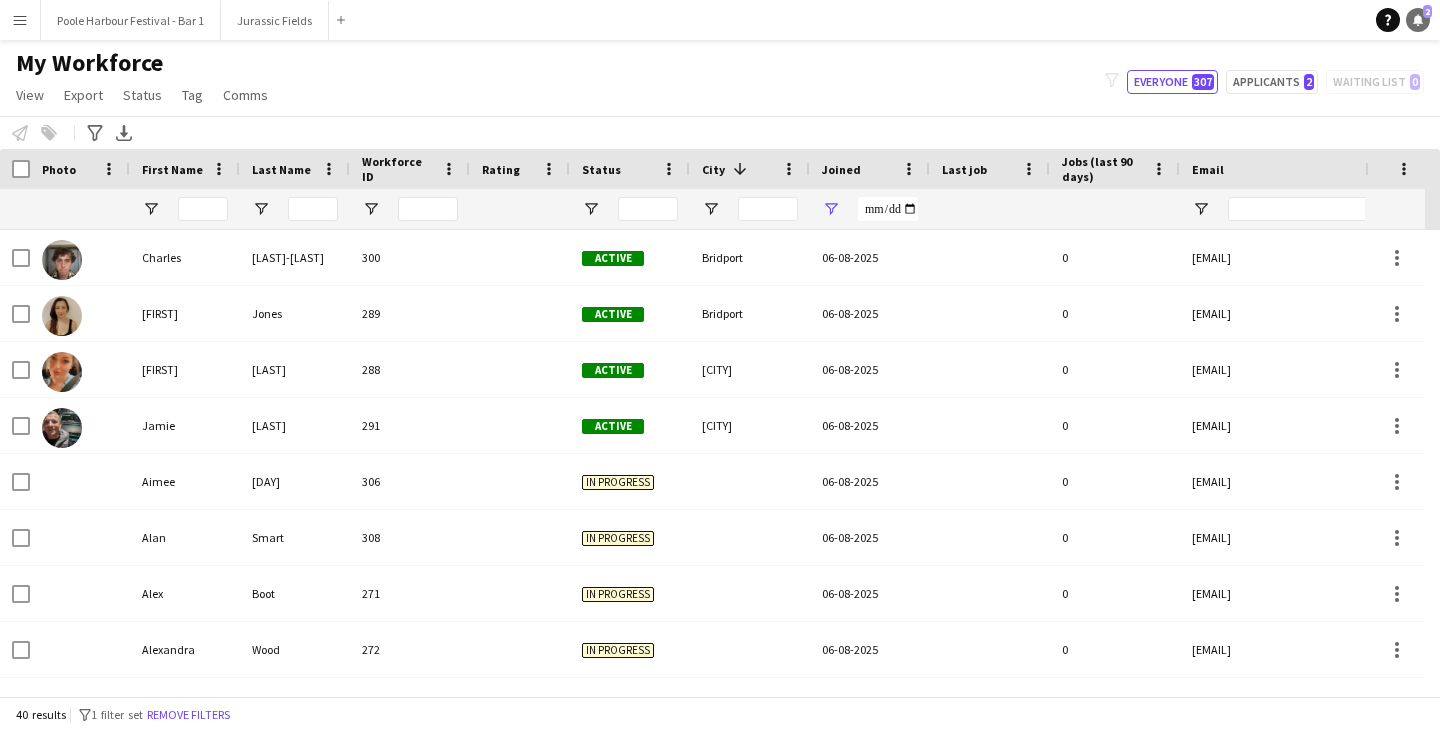 click on "Notifications" 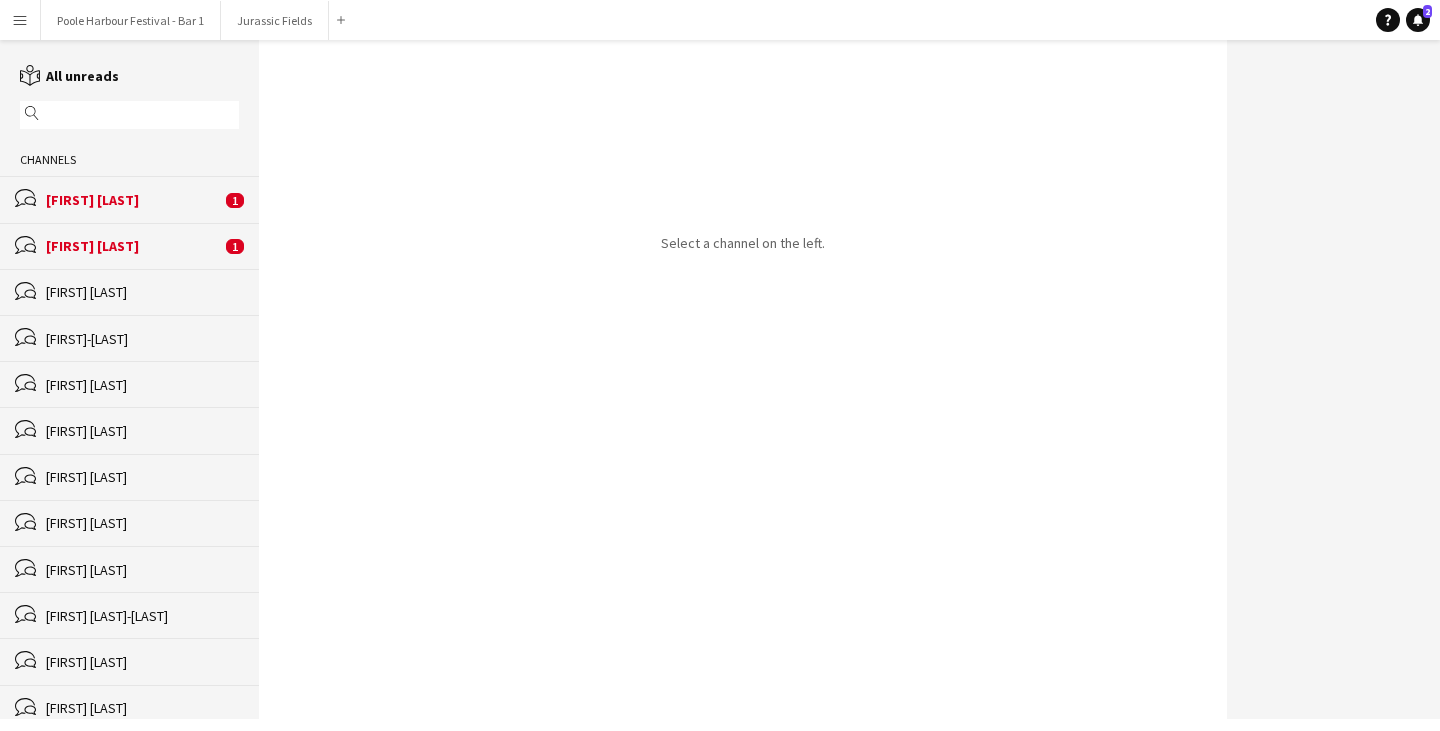 click on "[FIRST] [LAST]" 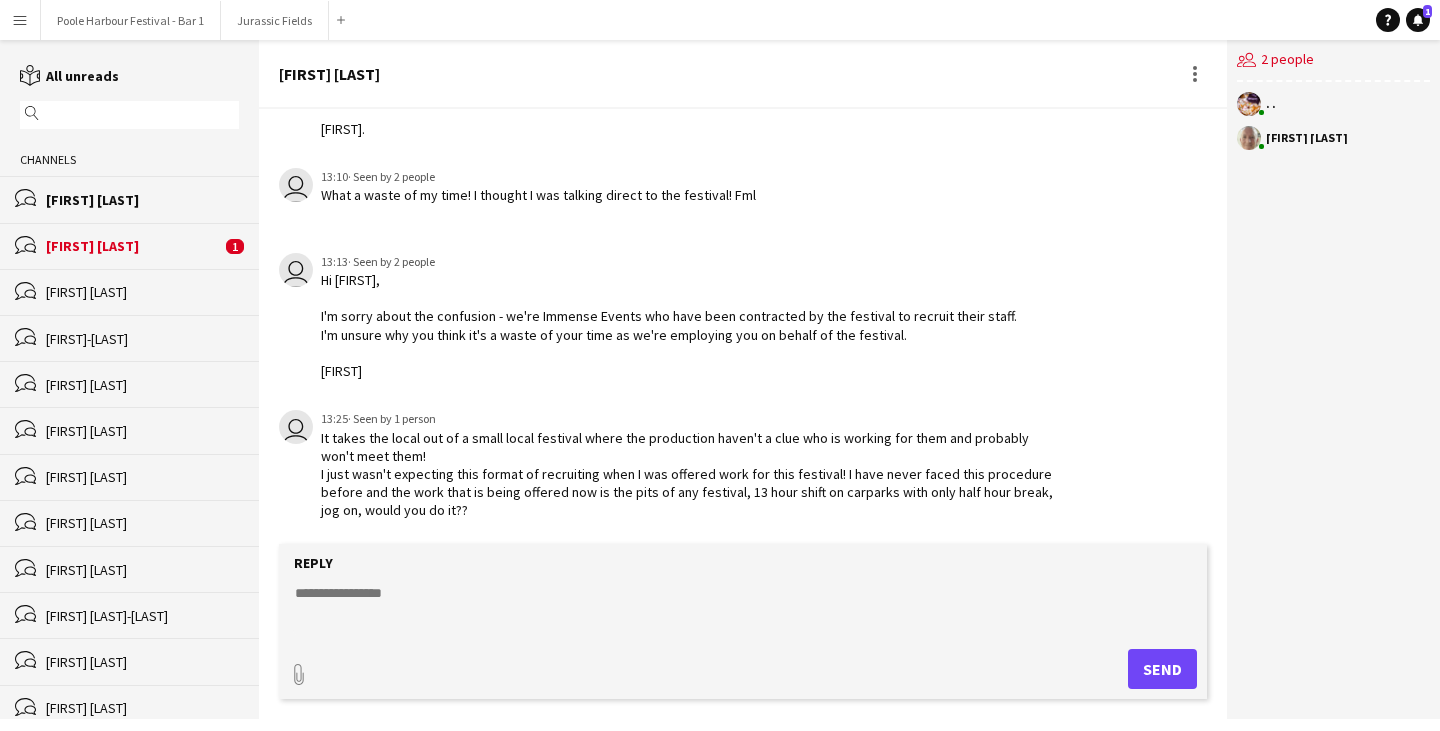 scroll, scrollTop: 2438, scrollLeft: 0, axis: vertical 